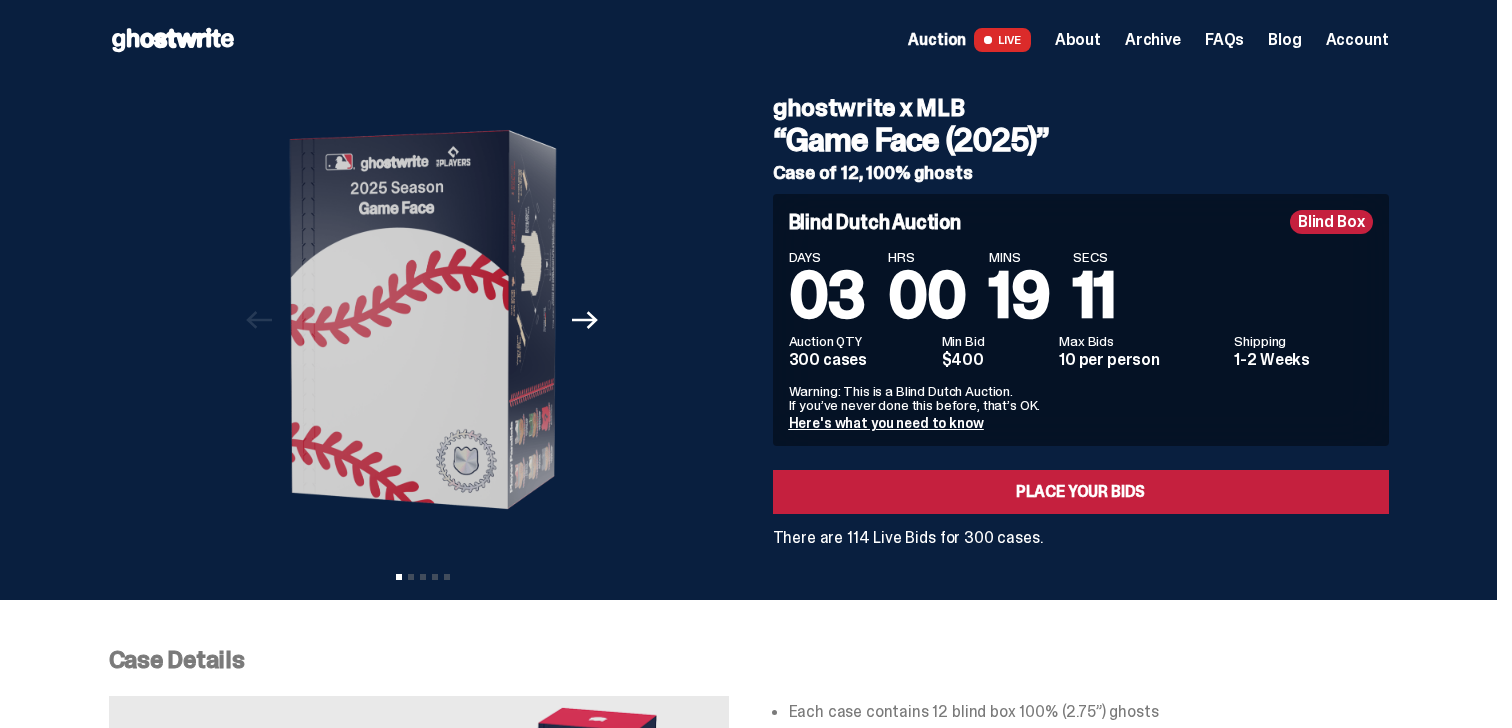 scroll, scrollTop: 0, scrollLeft: 0, axis: both 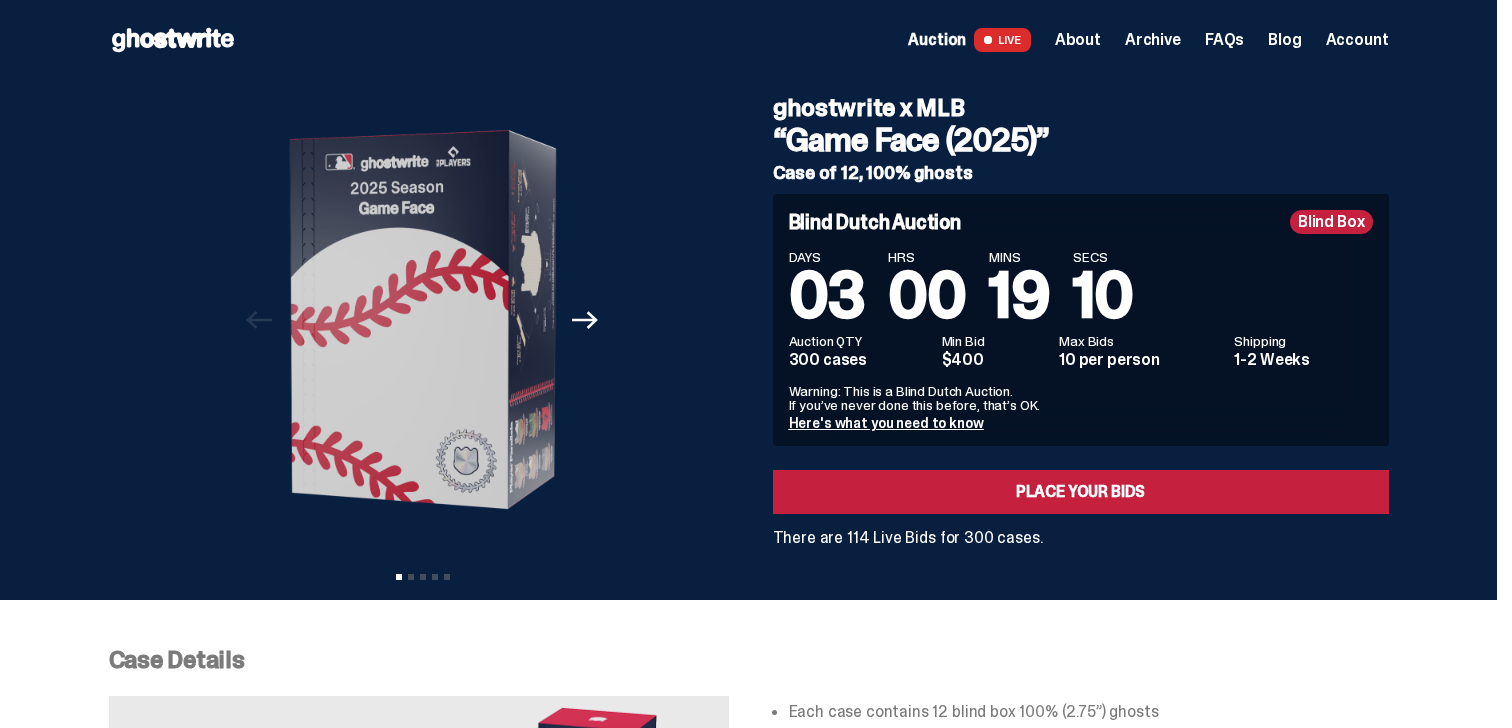 click 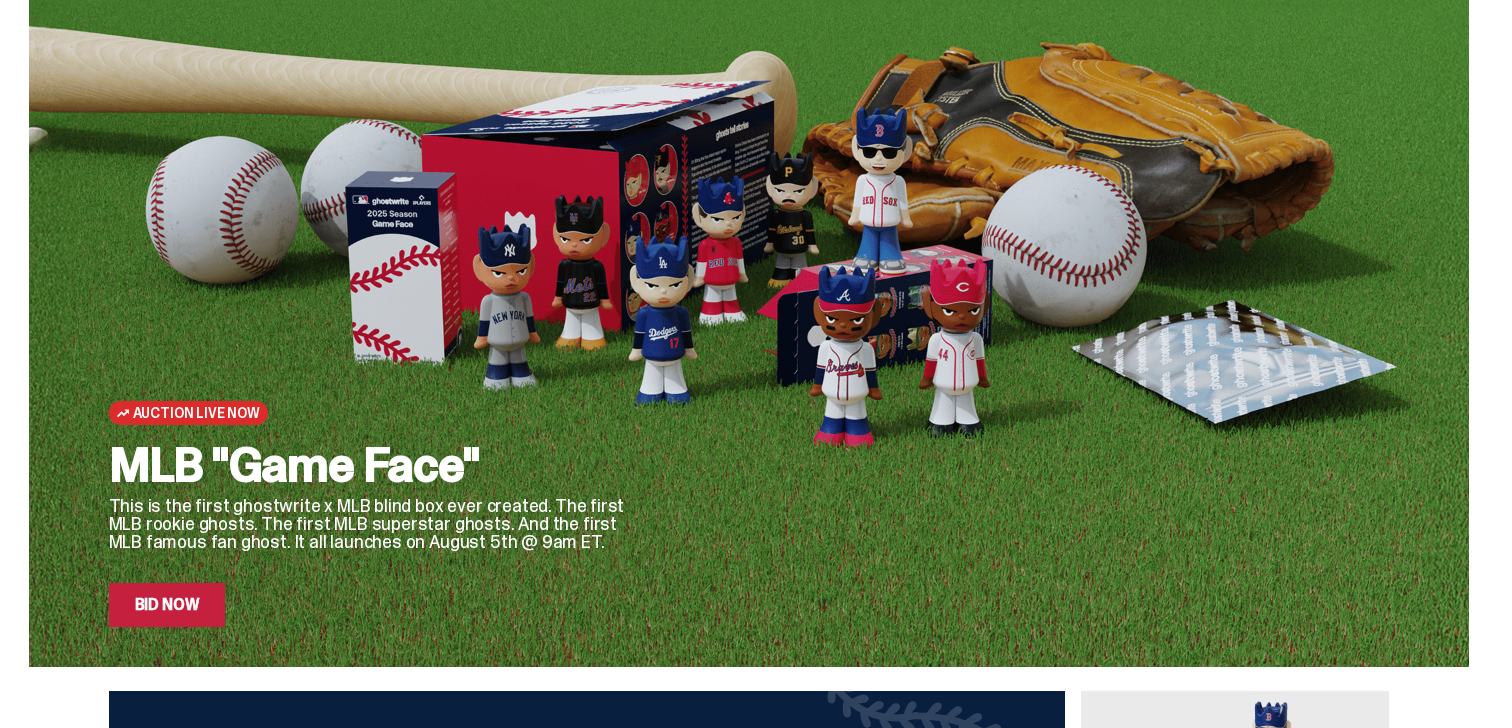 scroll, scrollTop: 0, scrollLeft: 0, axis: both 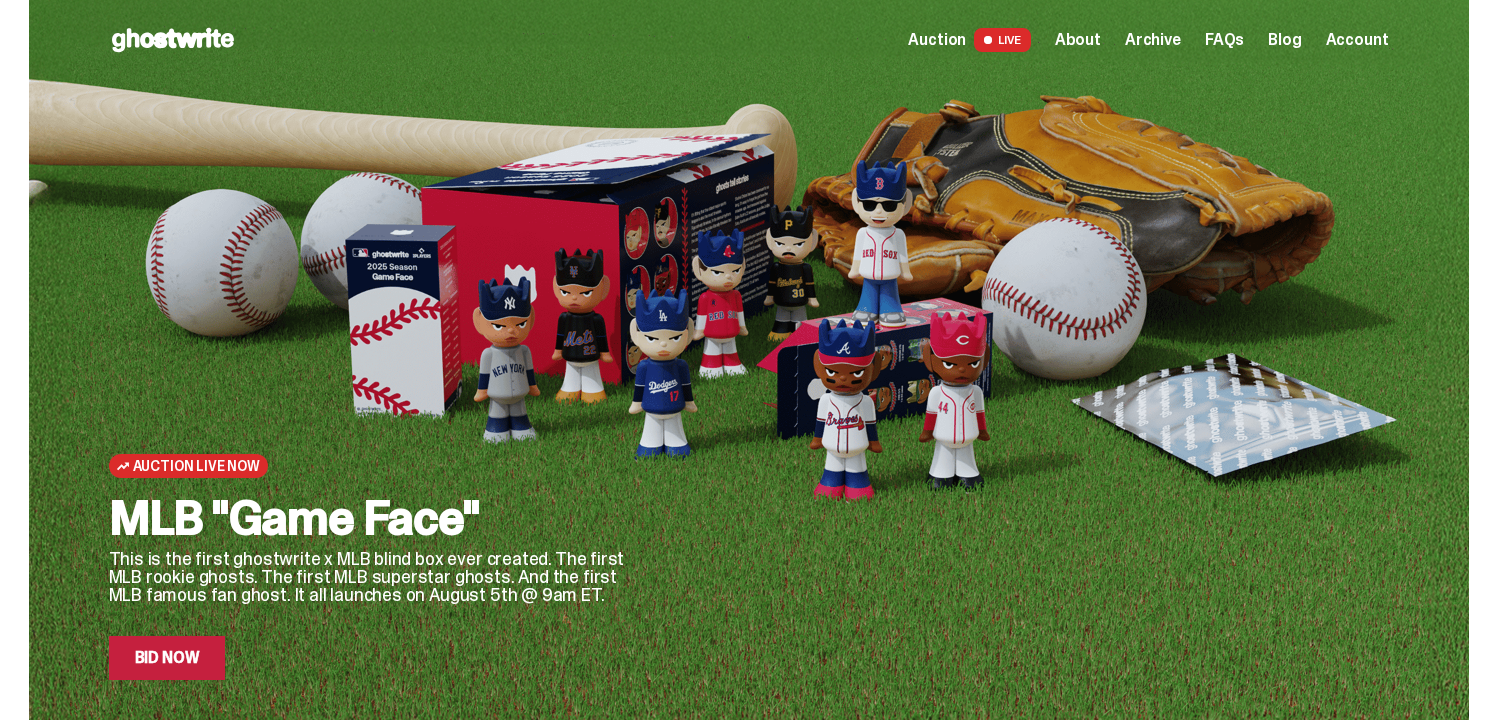 drag, startPoint x: 235, startPoint y: 517, endPoint x: 451, endPoint y: 515, distance: 216.00926 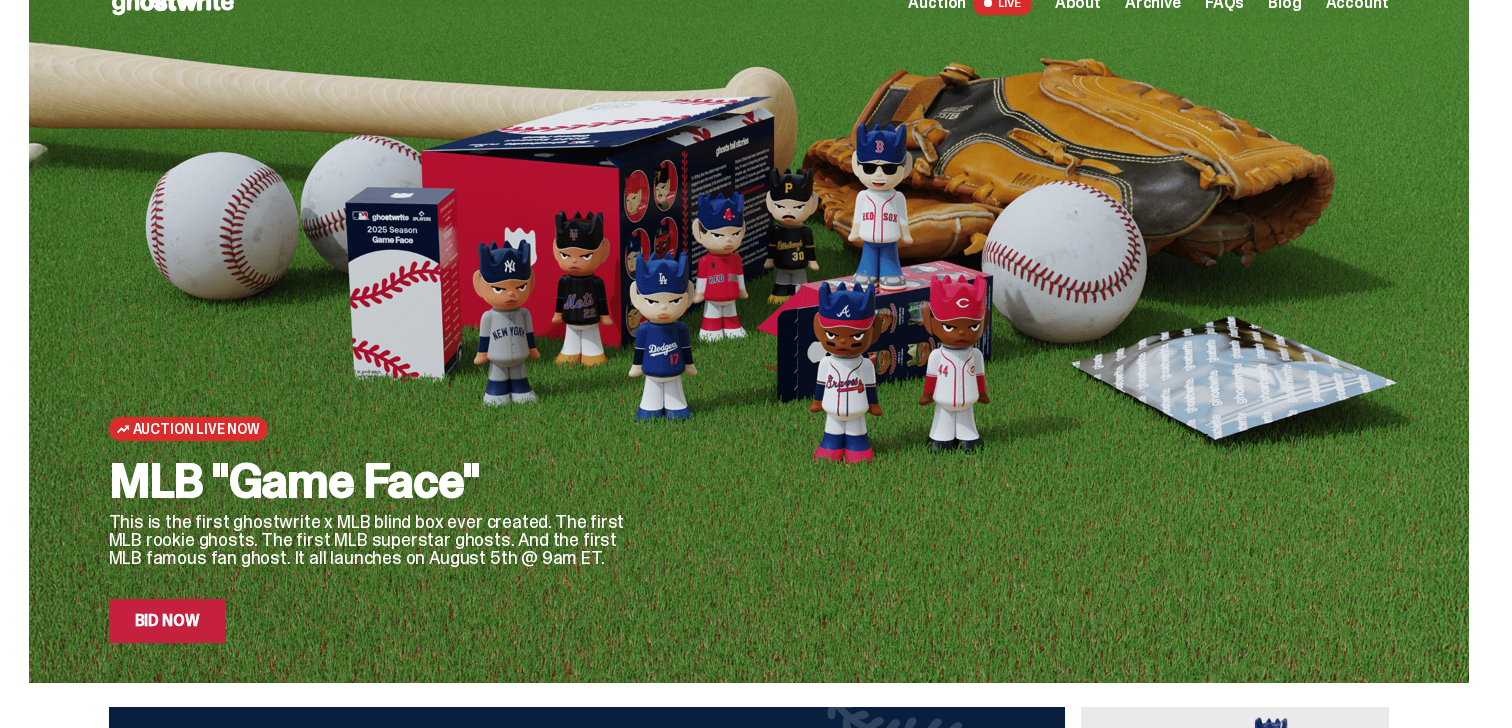 scroll, scrollTop: 0, scrollLeft: 0, axis: both 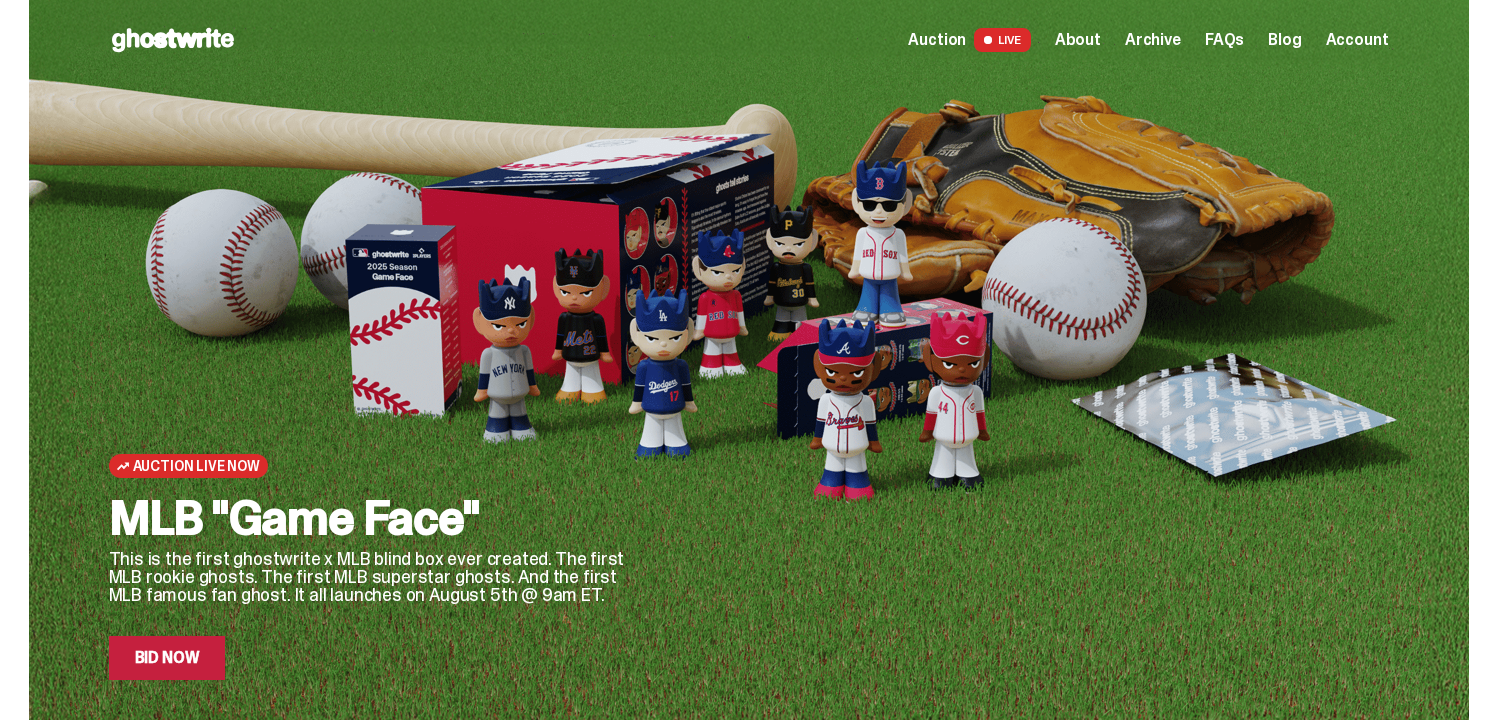 click on "Auction
LIVE" at bounding box center (969, 40) 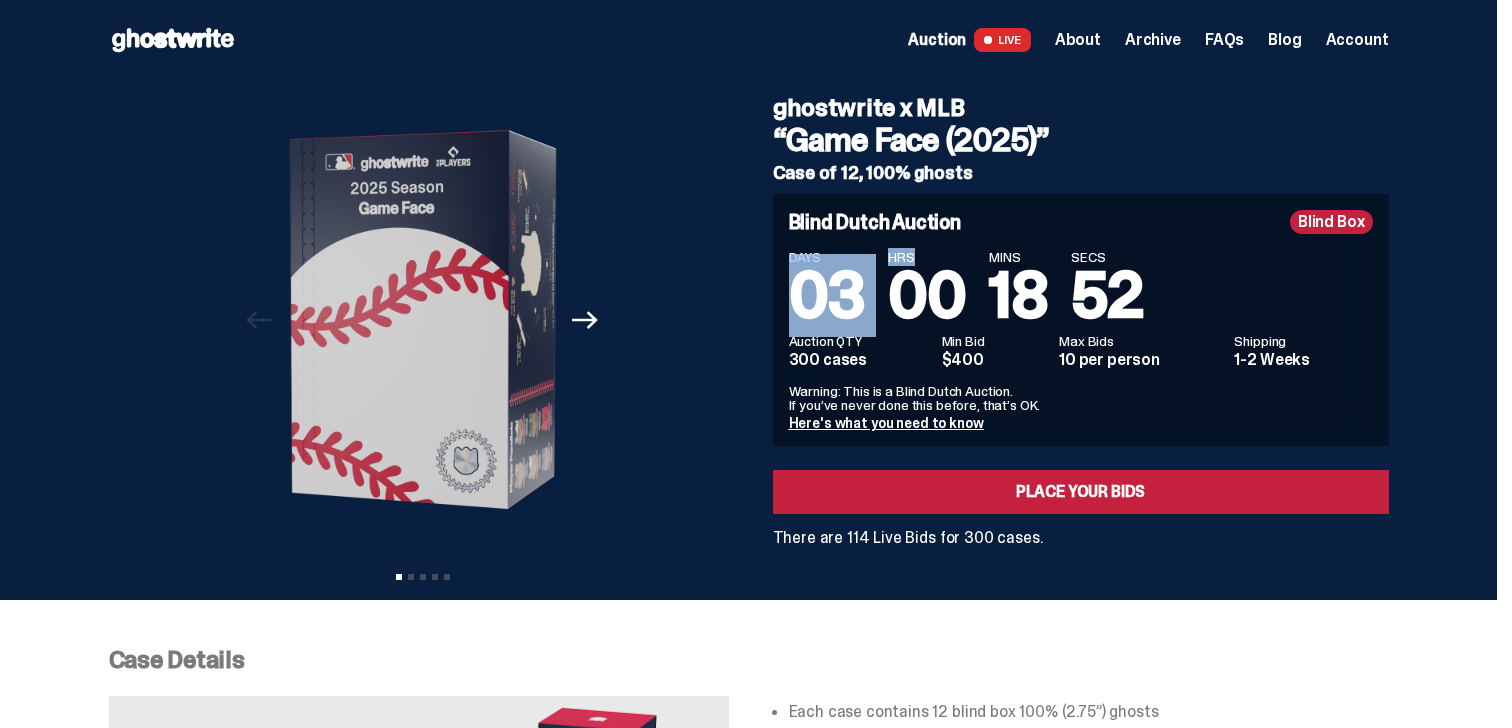 drag, startPoint x: 785, startPoint y: 287, endPoint x: 973, endPoint y: 304, distance: 188.76706 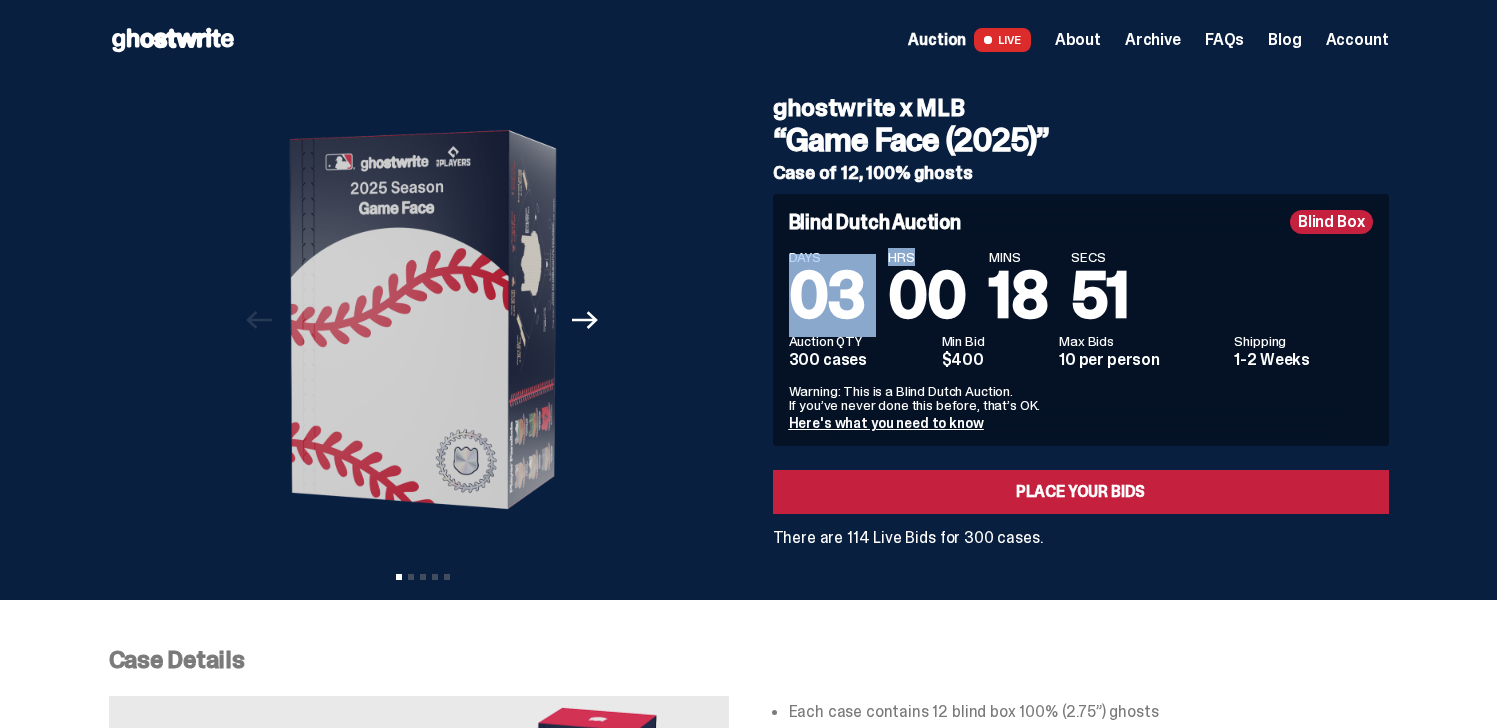 click on "00" at bounding box center (926, 295) 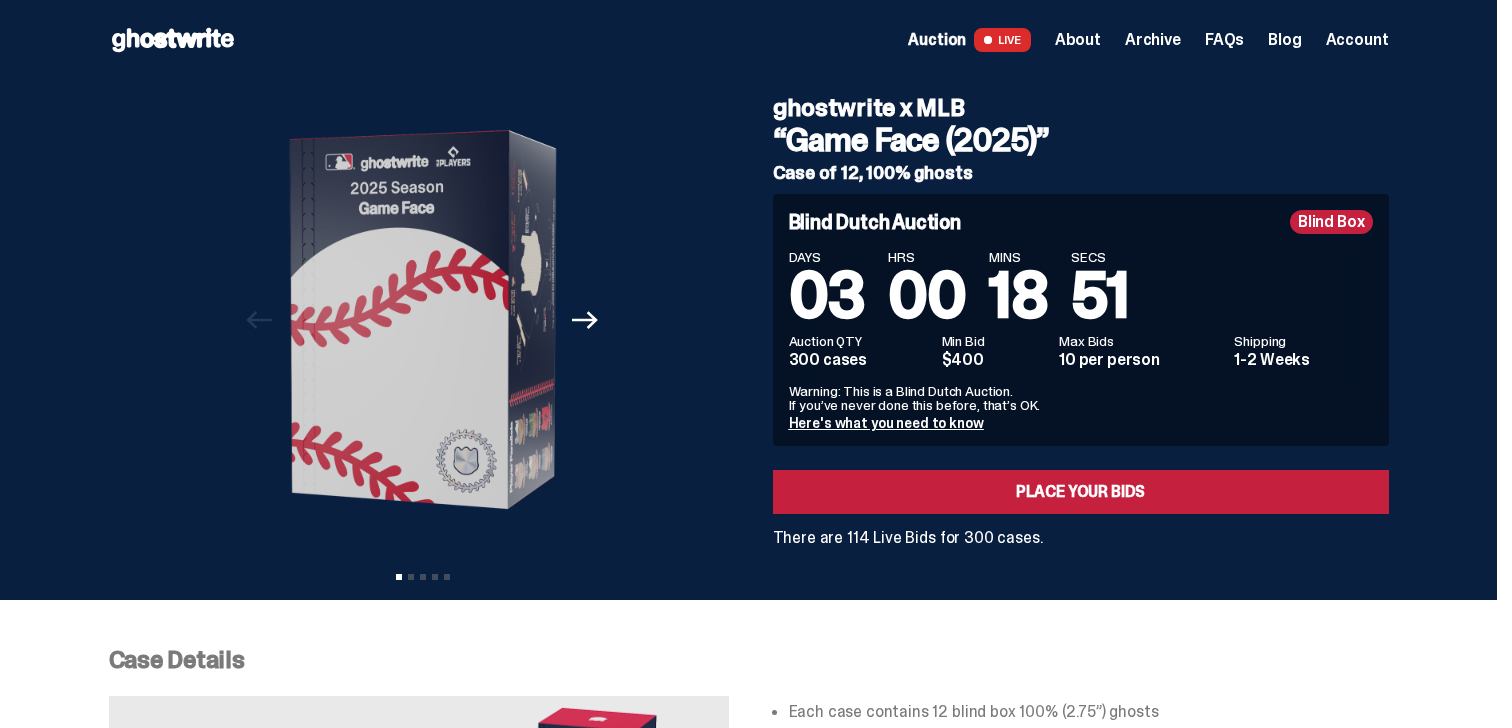 click on "00" at bounding box center (926, 295) 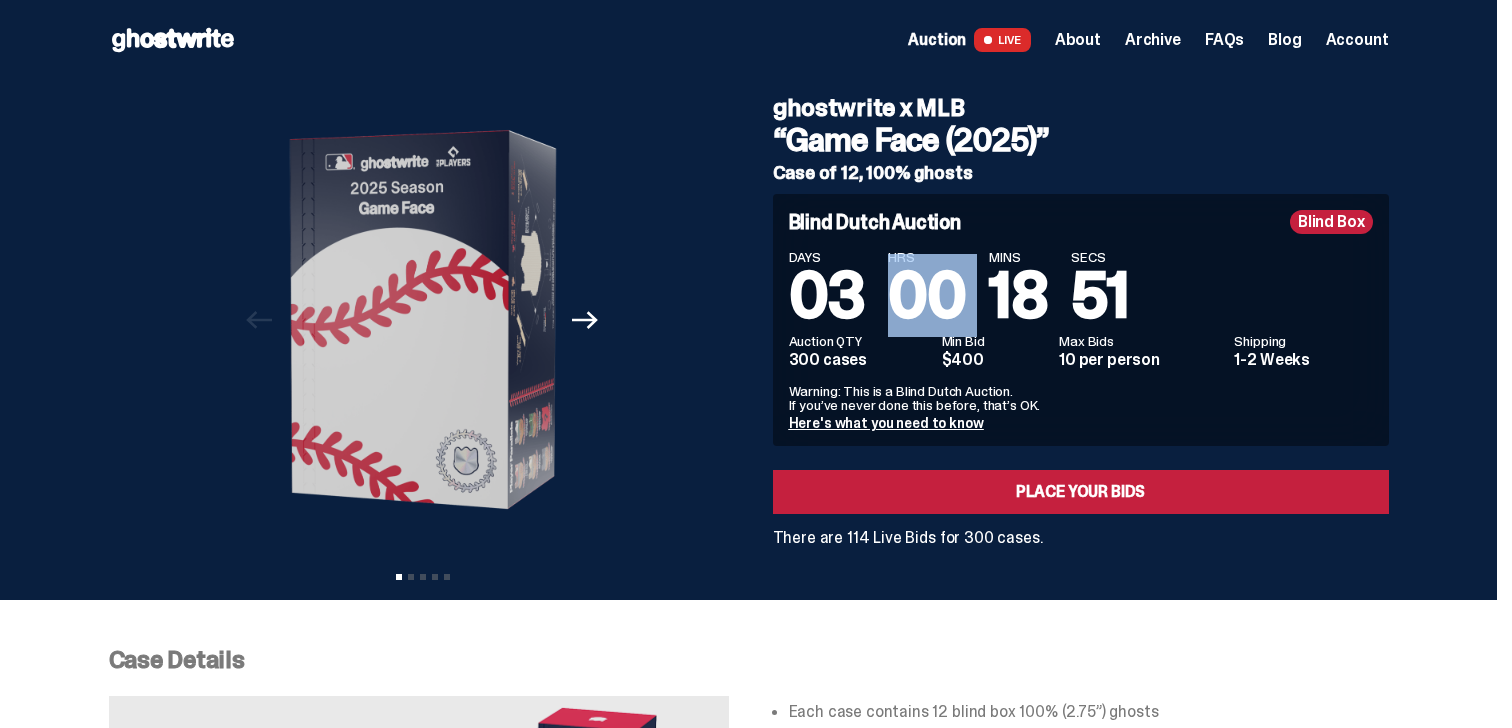 click on "DAYS
03
HRS
00
MINS
18
SECS
51" at bounding box center (1081, 289) 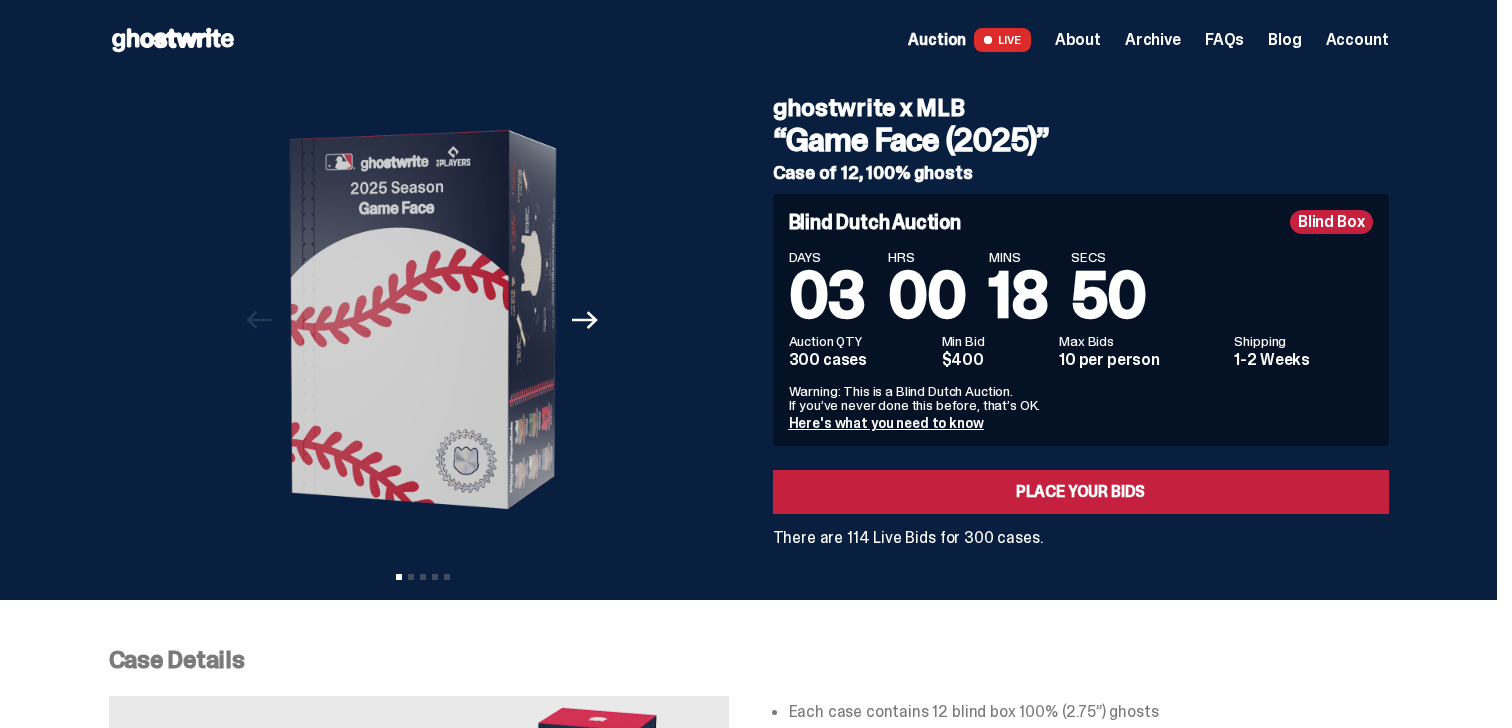 click on "DAYS
03
HRS
00
MINS
18
SECS
50" at bounding box center (1081, 289) 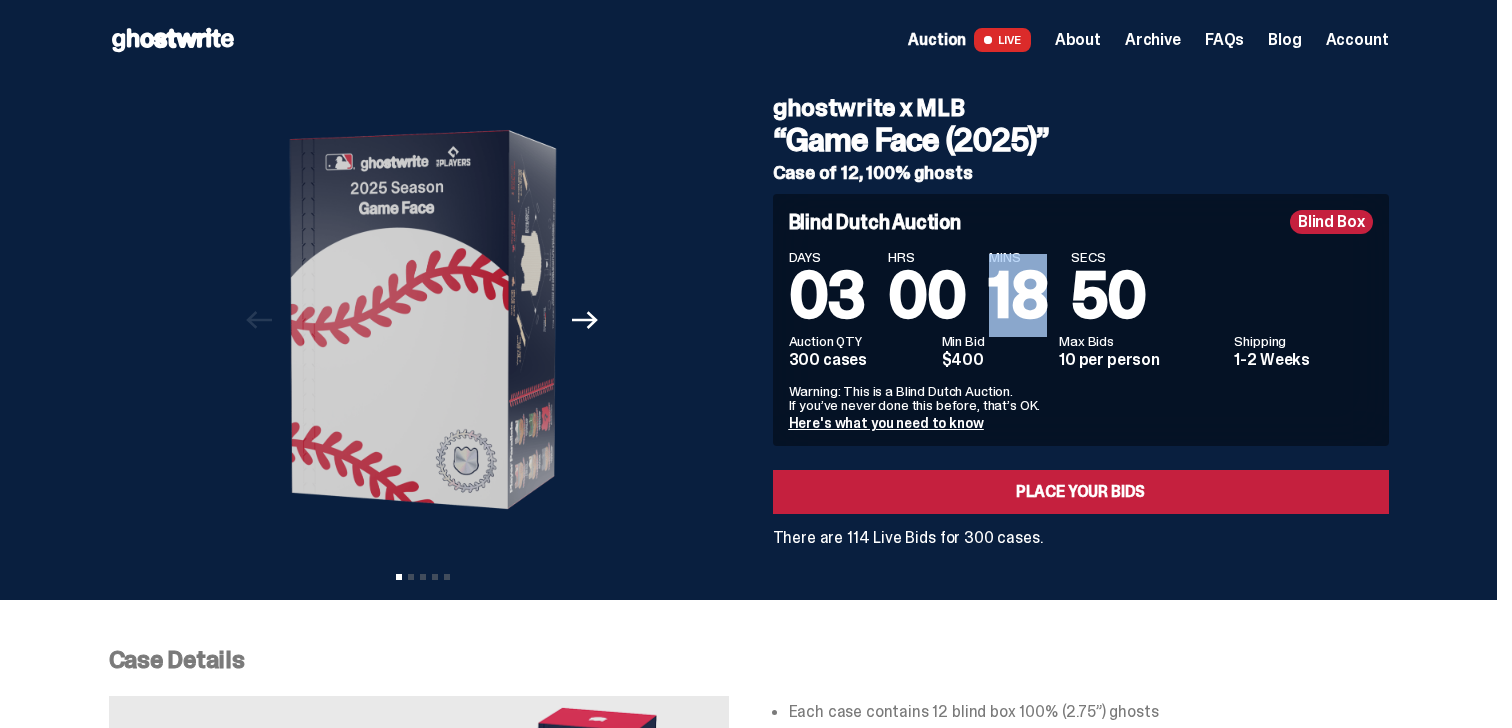 click on "DAYS
03
HRS
00
MINS
18
SECS
50" at bounding box center [1081, 289] 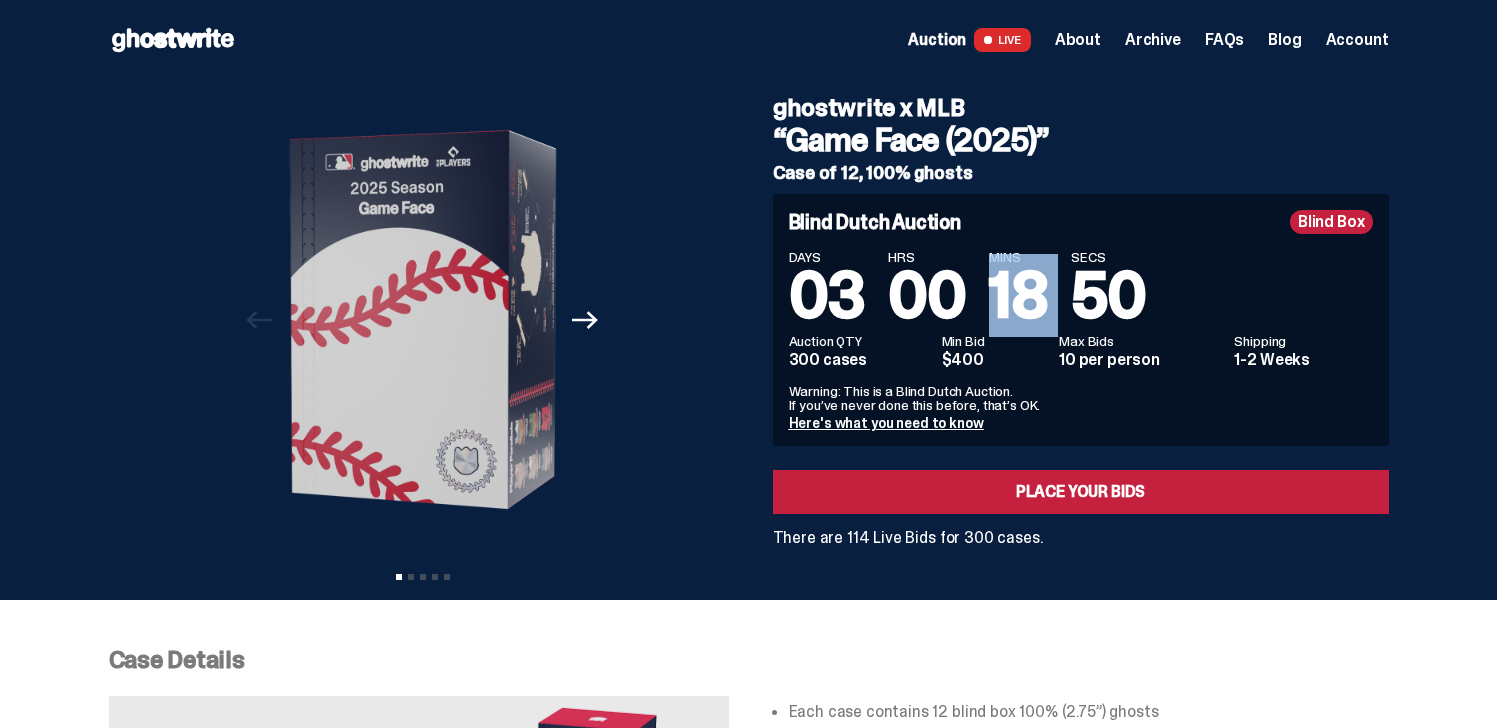click on "DAYS
03
HRS
00
MINS
18
SECS
50" at bounding box center (1081, 289) 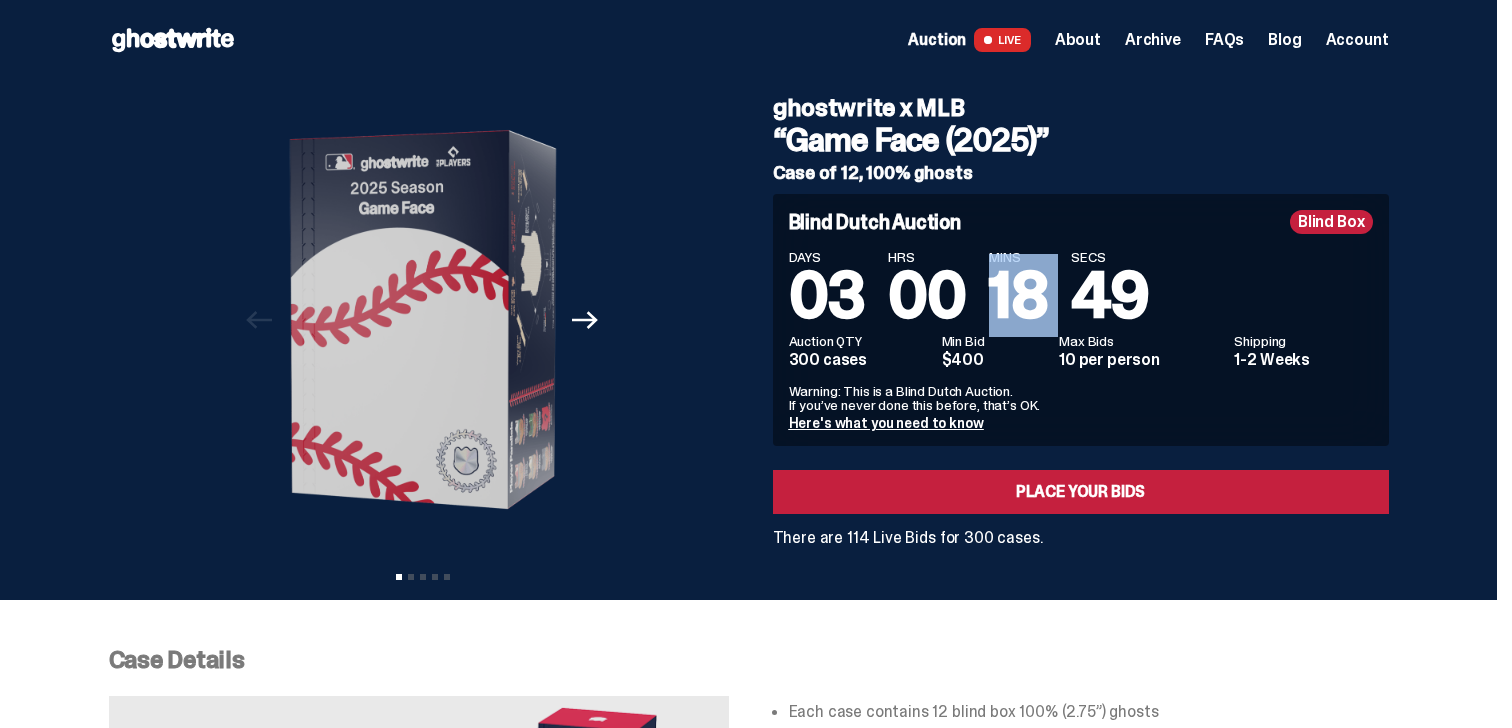 click on "DAYS
03
HRS
00
MINS
18
SECS
49" at bounding box center (1081, 289) 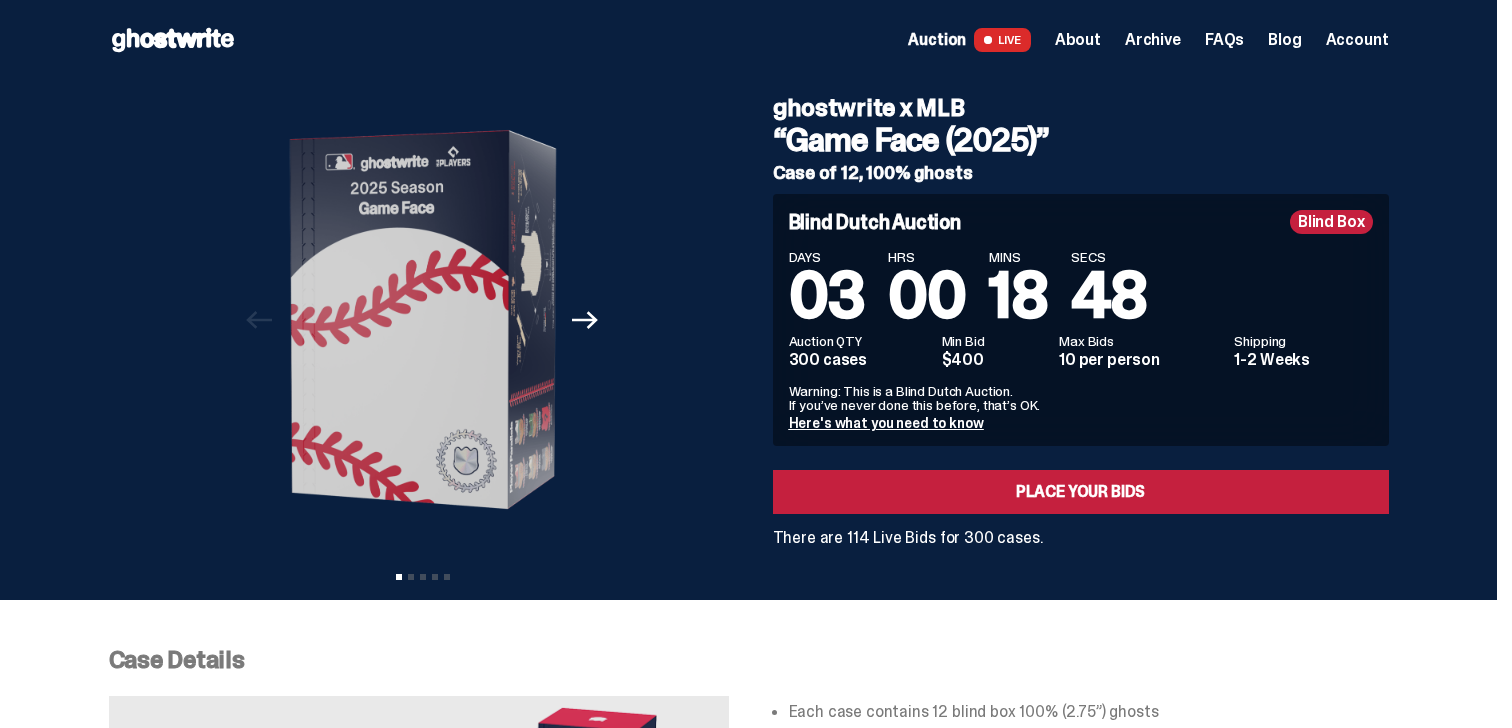 click on "“Game Face (2025)”" at bounding box center [1081, 140] 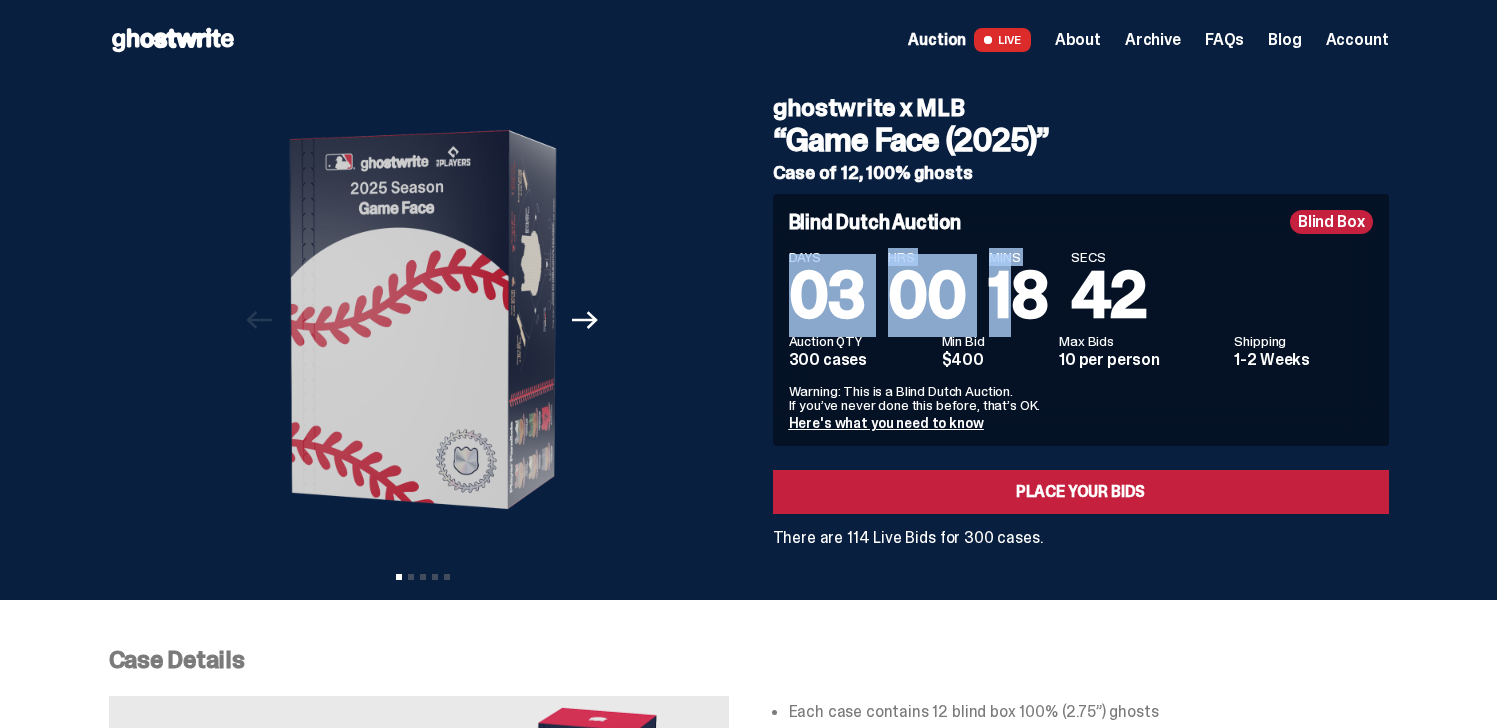 drag, startPoint x: 811, startPoint y: 290, endPoint x: 1037, endPoint y: 310, distance: 226.88322 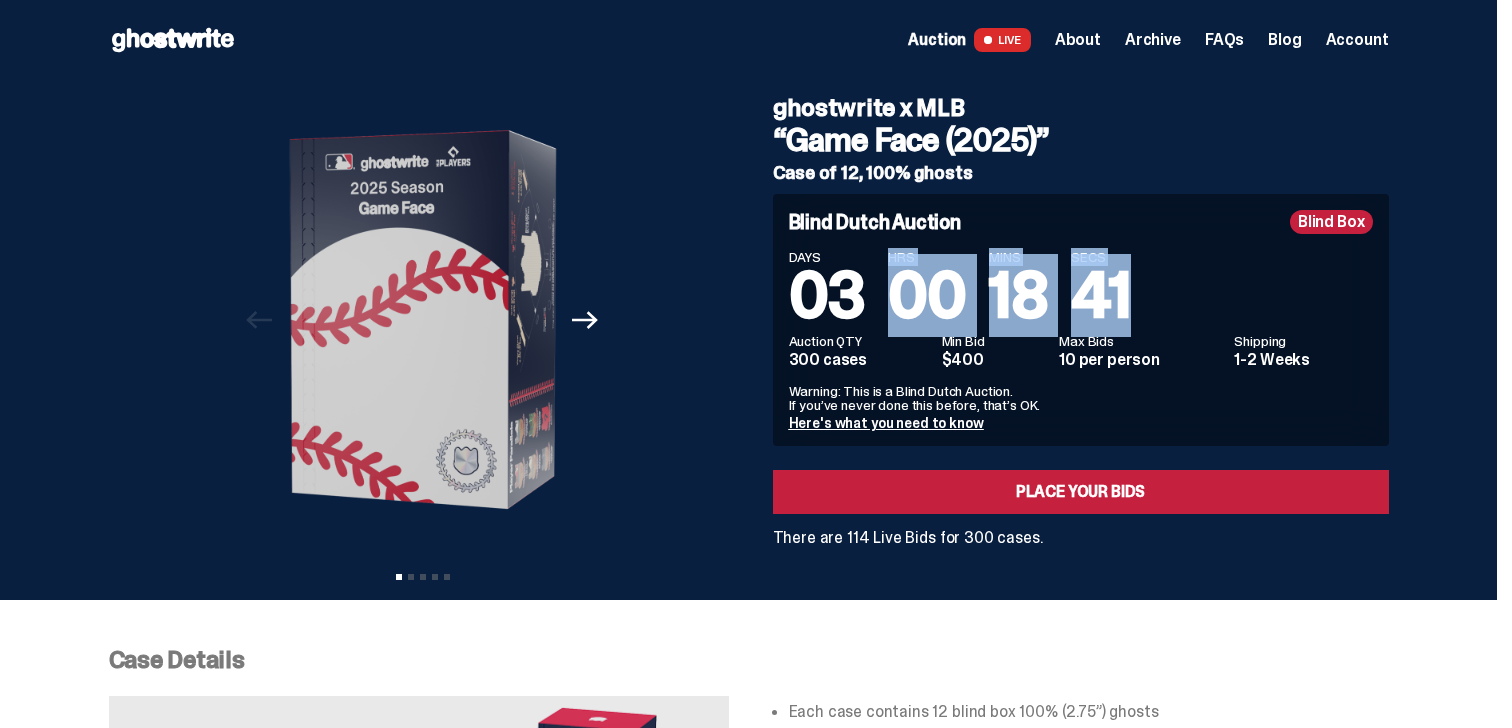 drag, startPoint x: 1159, startPoint y: 321, endPoint x: 877, endPoint y: 271, distance: 286.39832 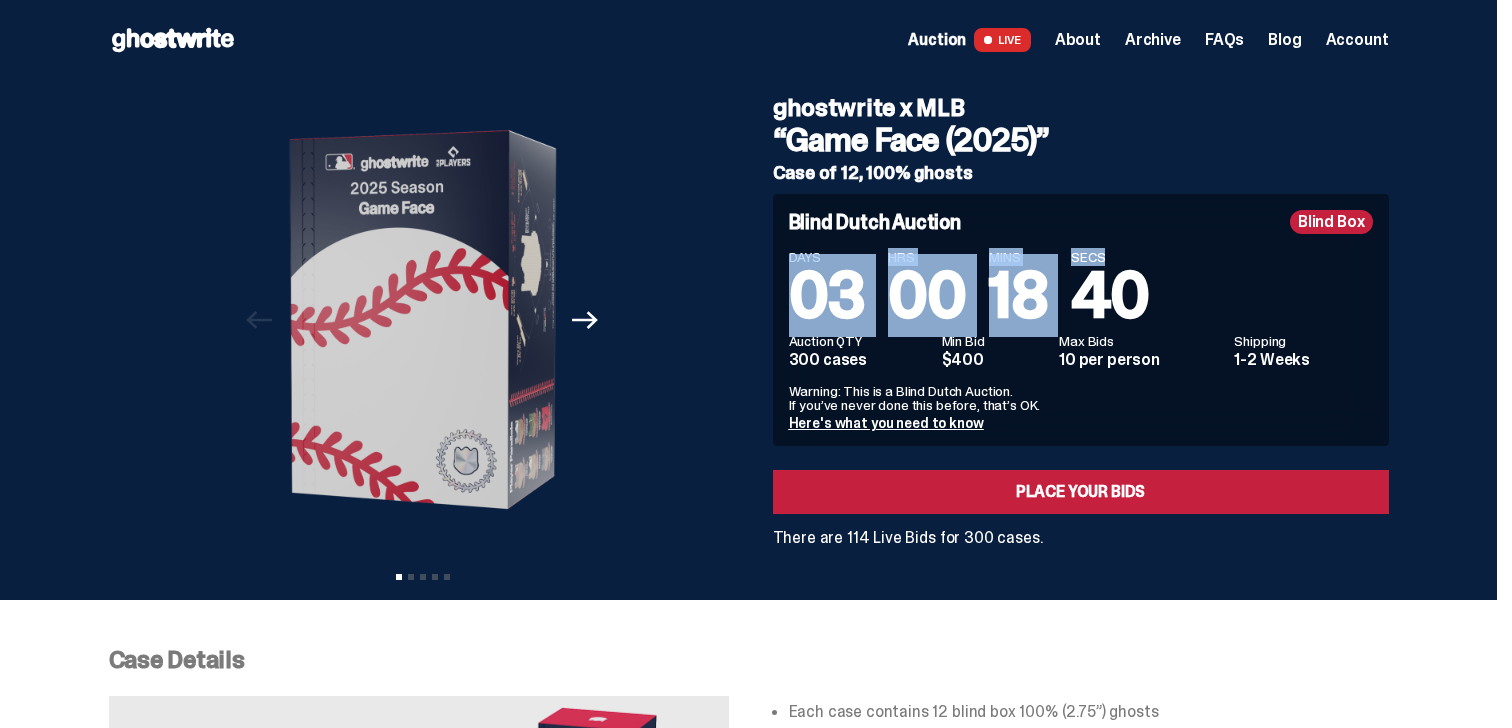 click on "03" at bounding box center (827, 295) 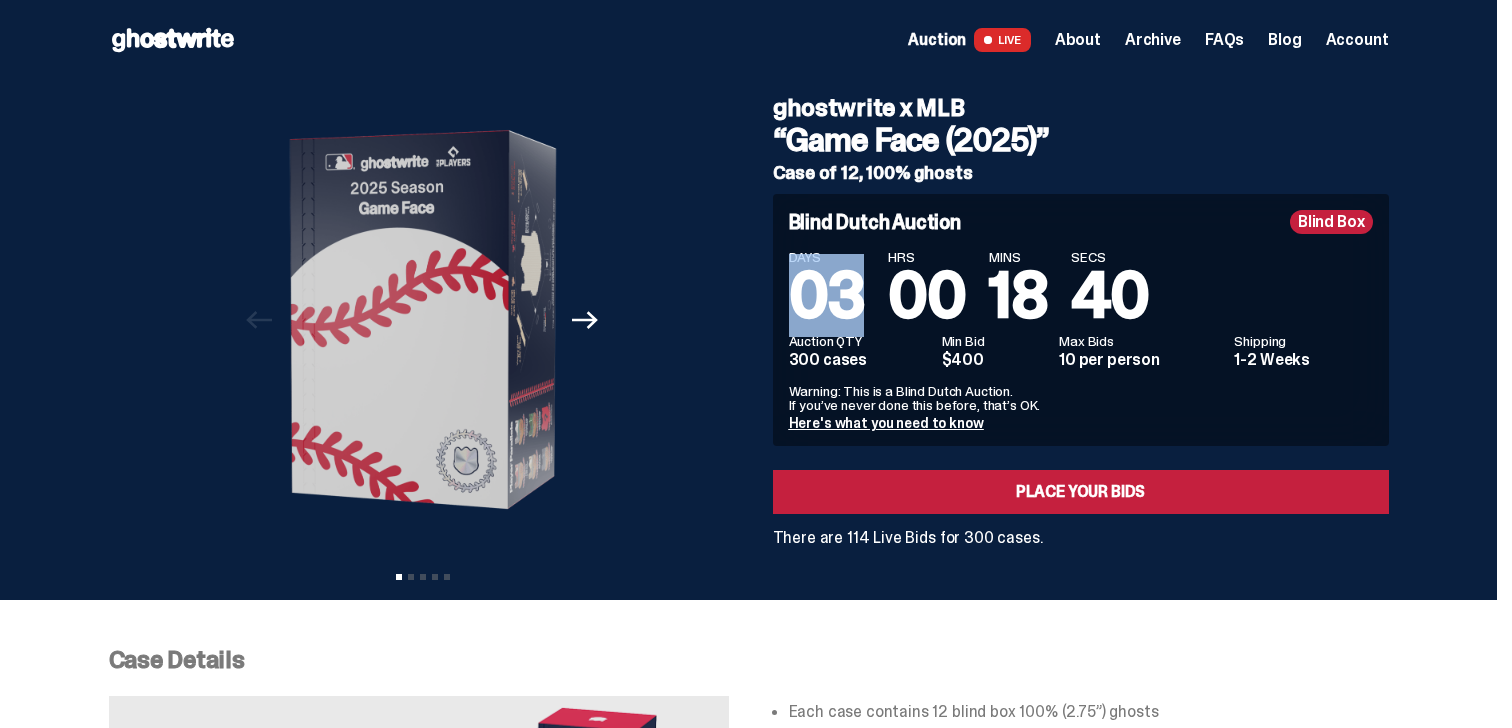 click on "03" at bounding box center (827, 295) 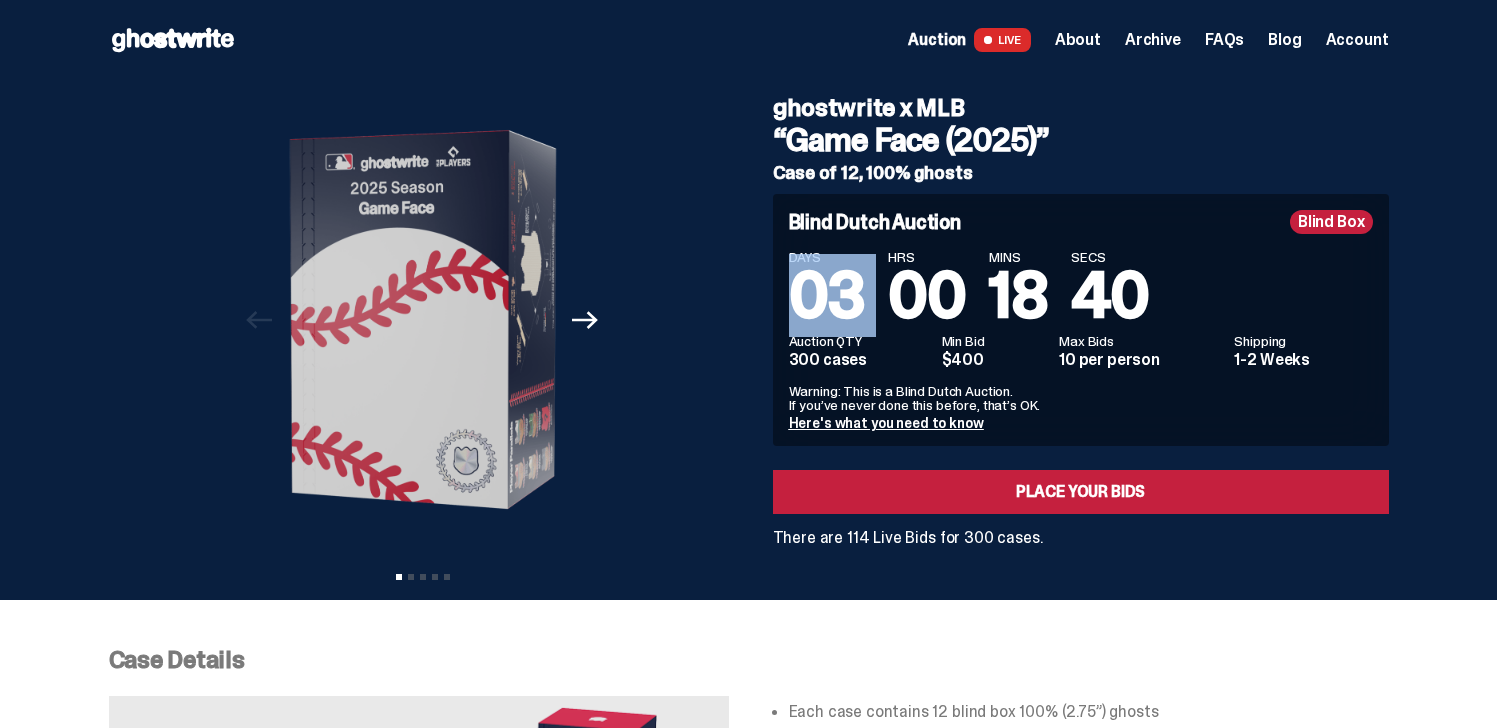 click on "03" at bounding box center (827, 295) 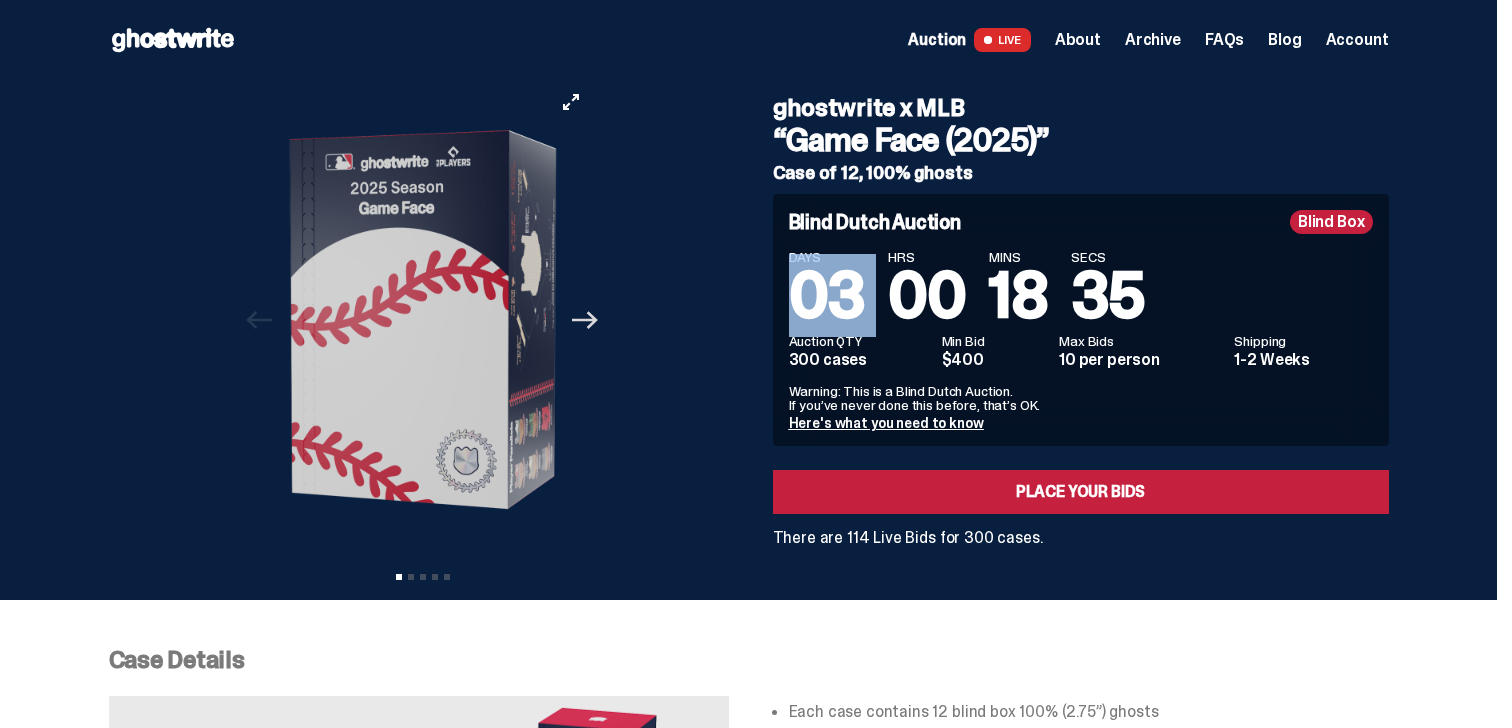 click on "Next" 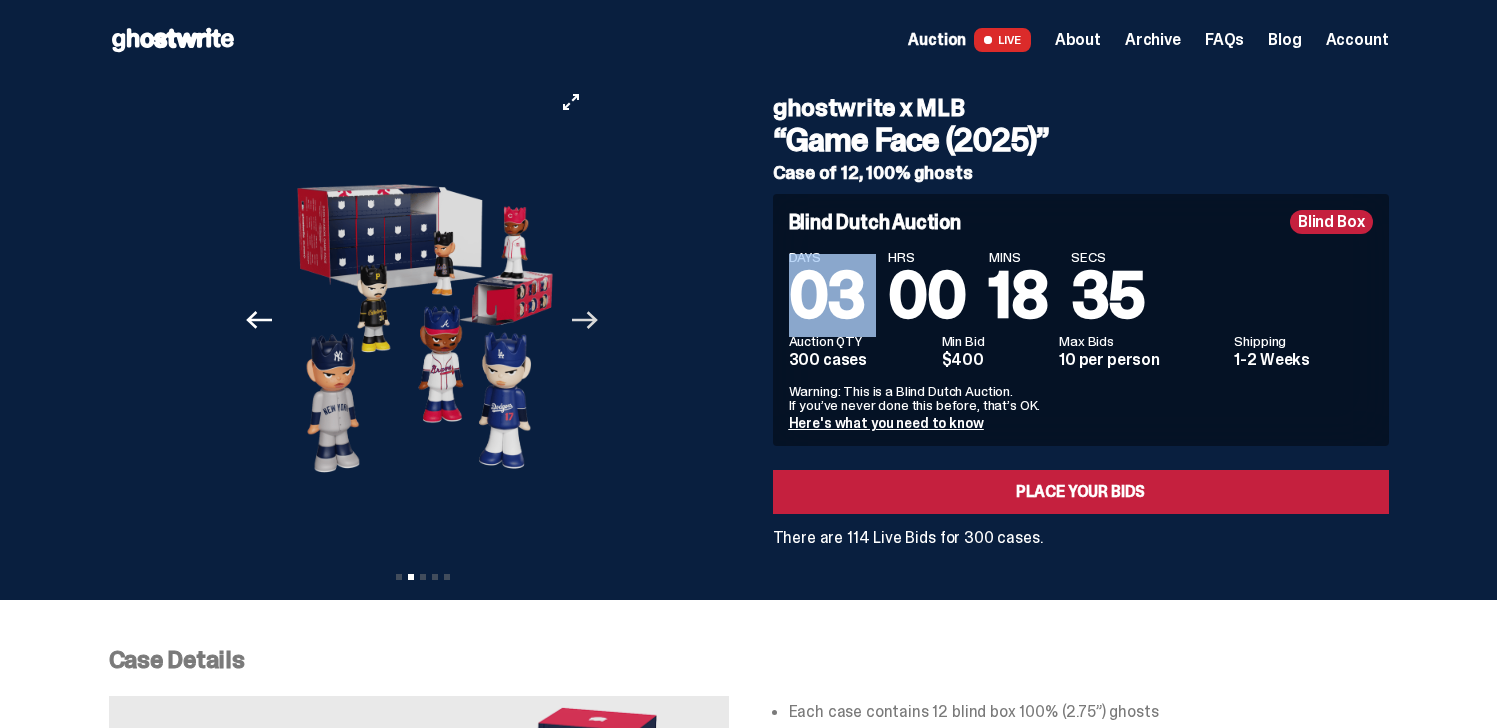 click on "Next" 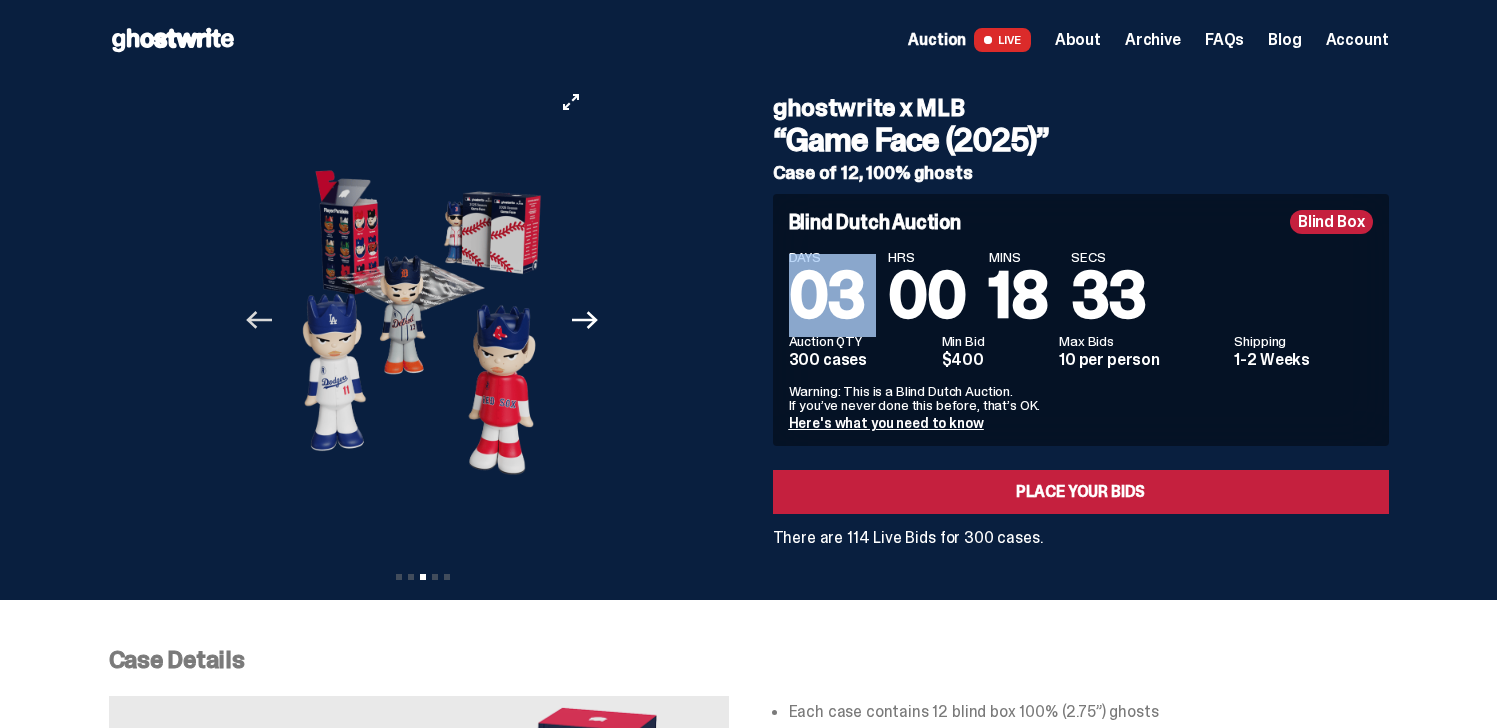 click 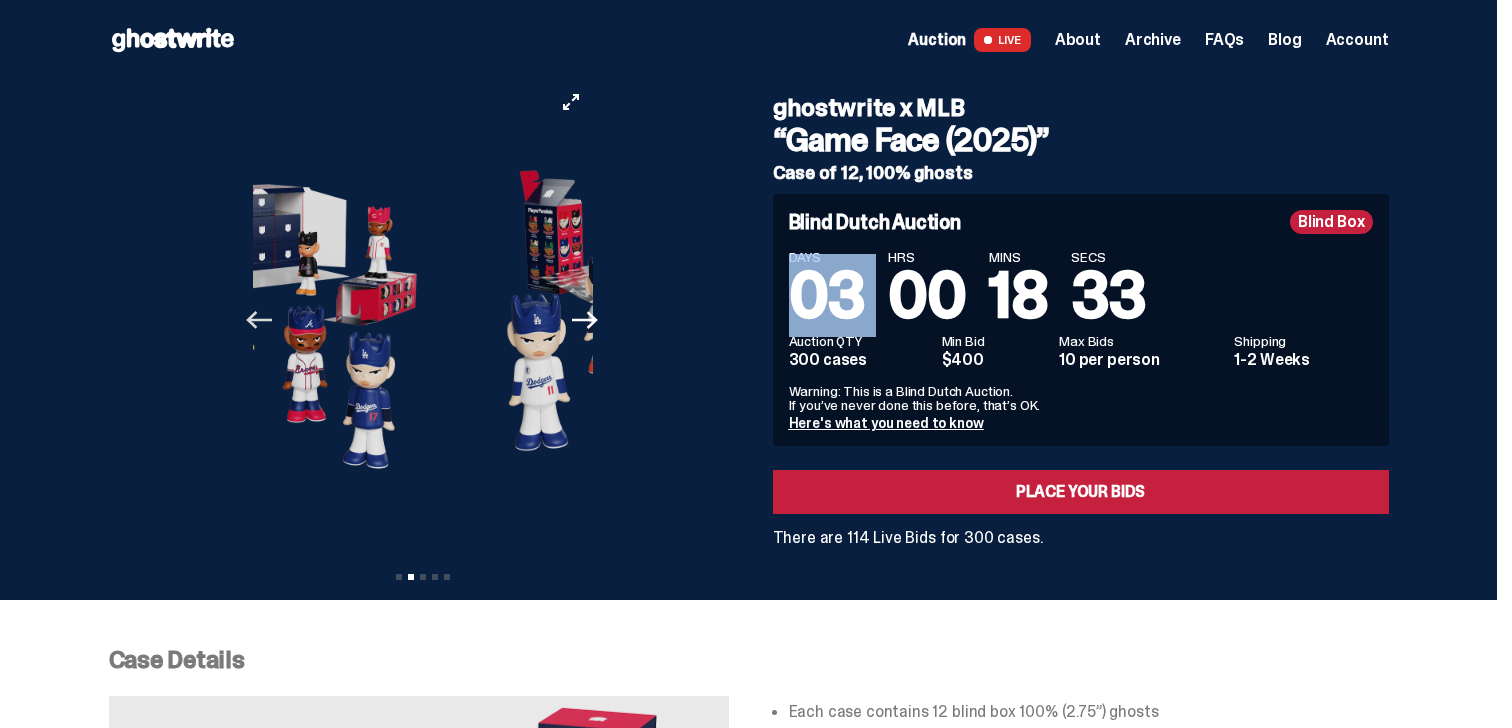 click 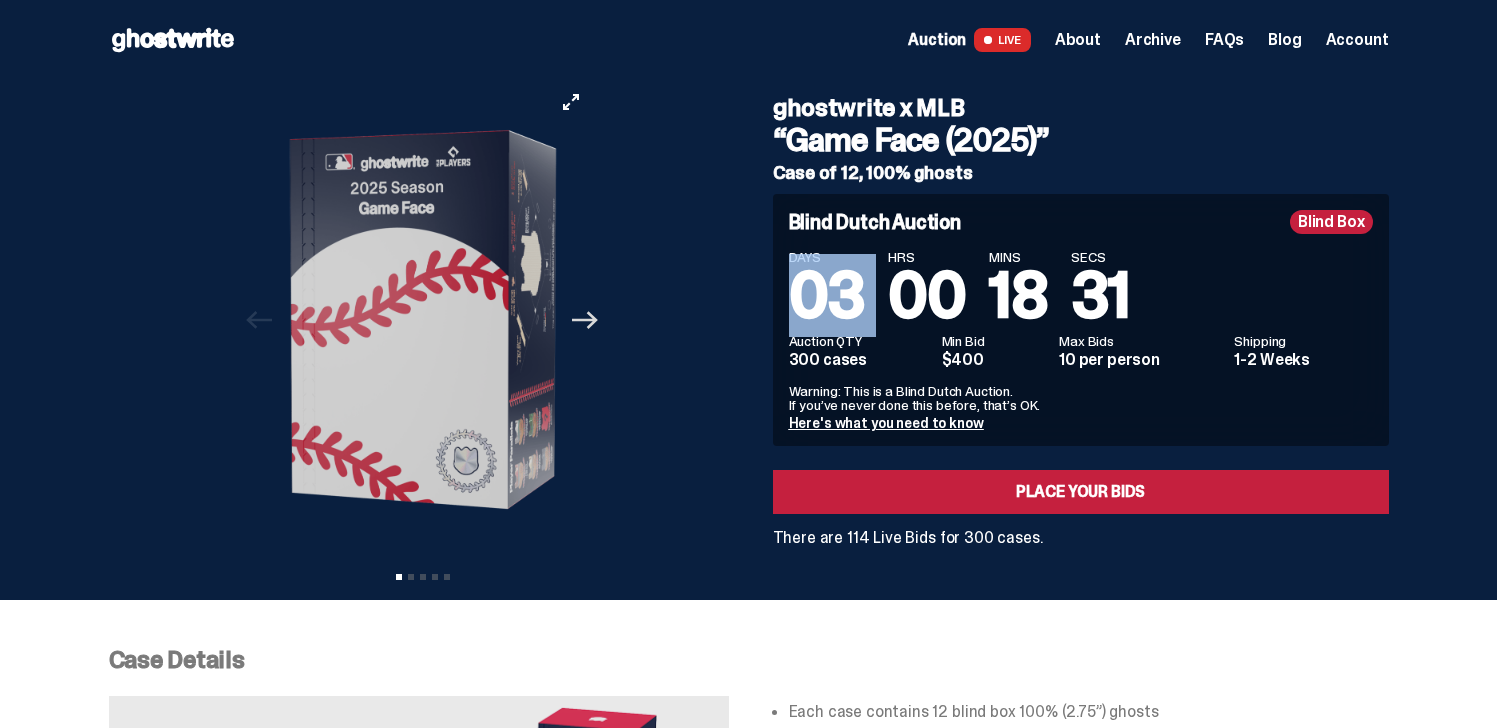 click 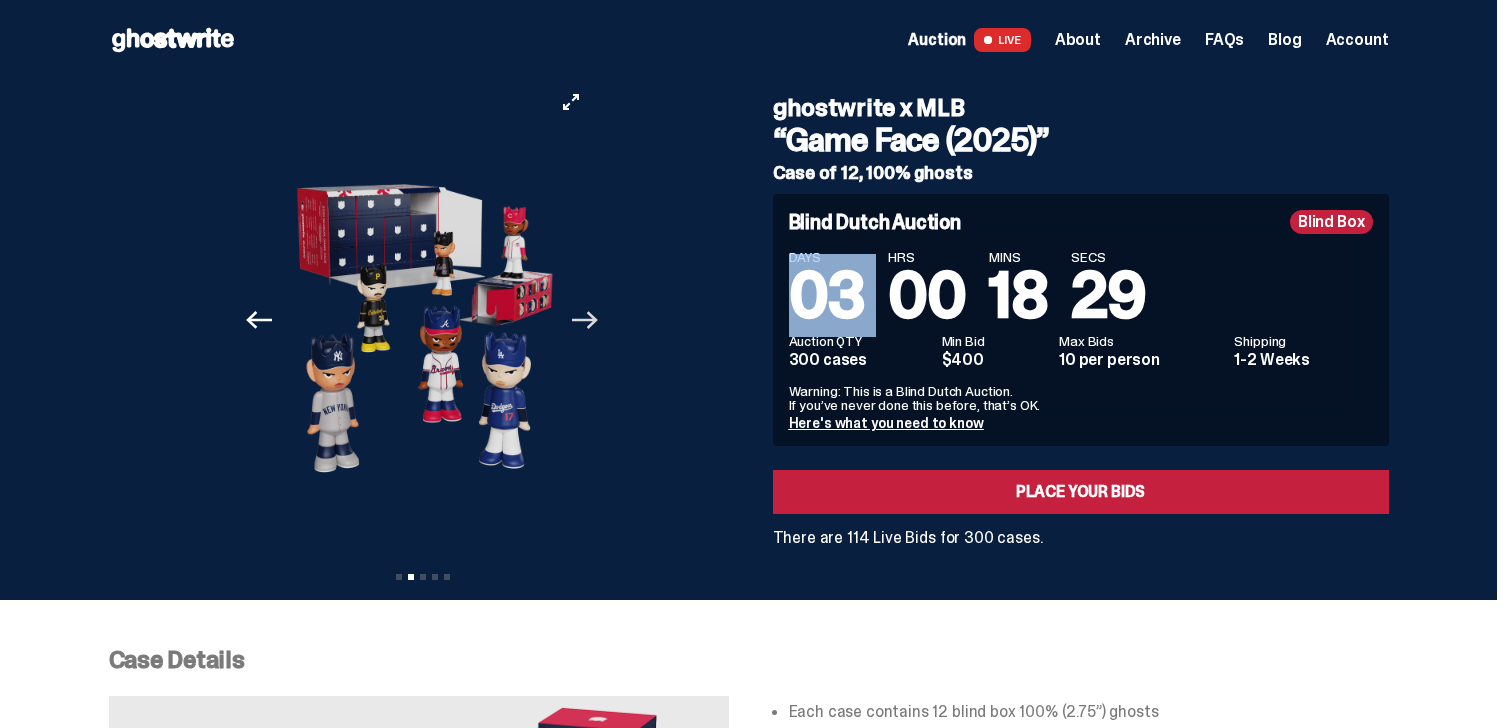 click on "Next" 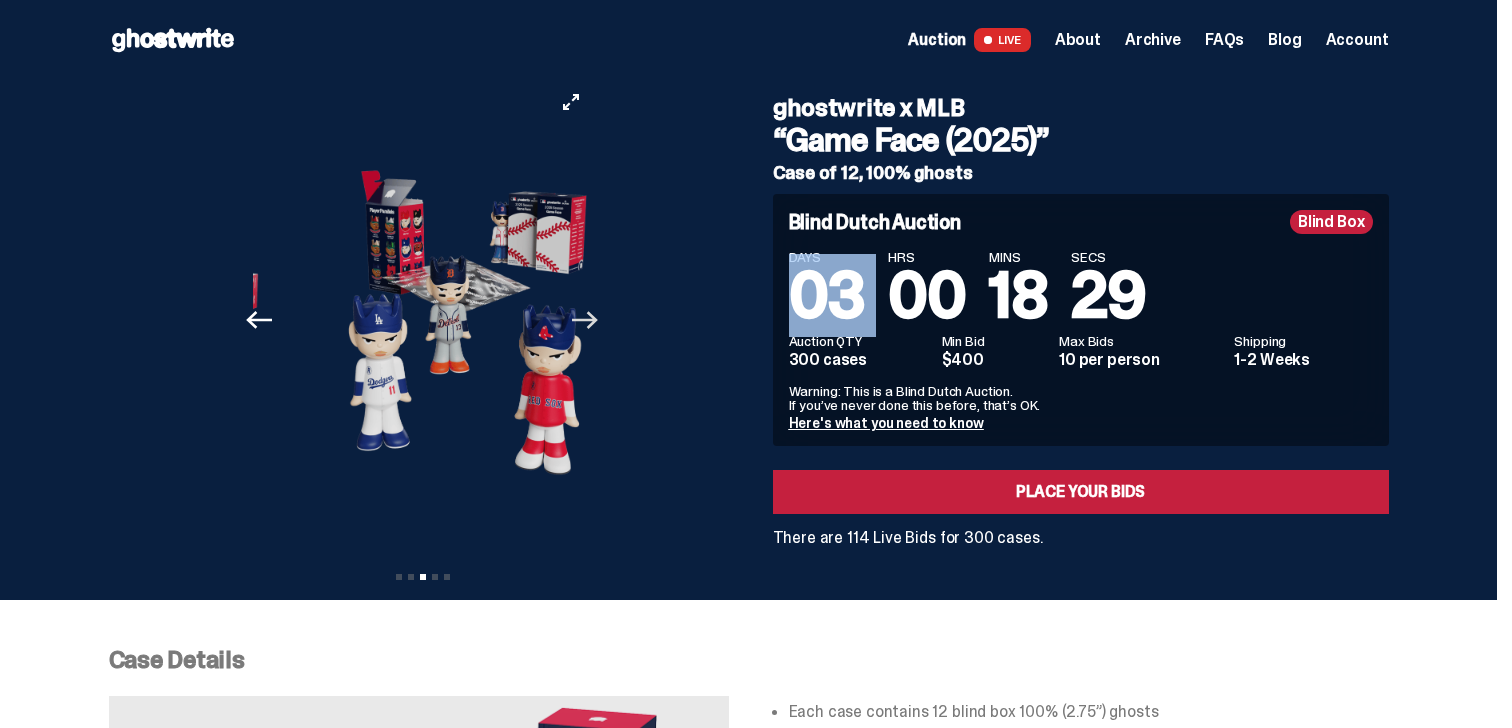 click on "Next" 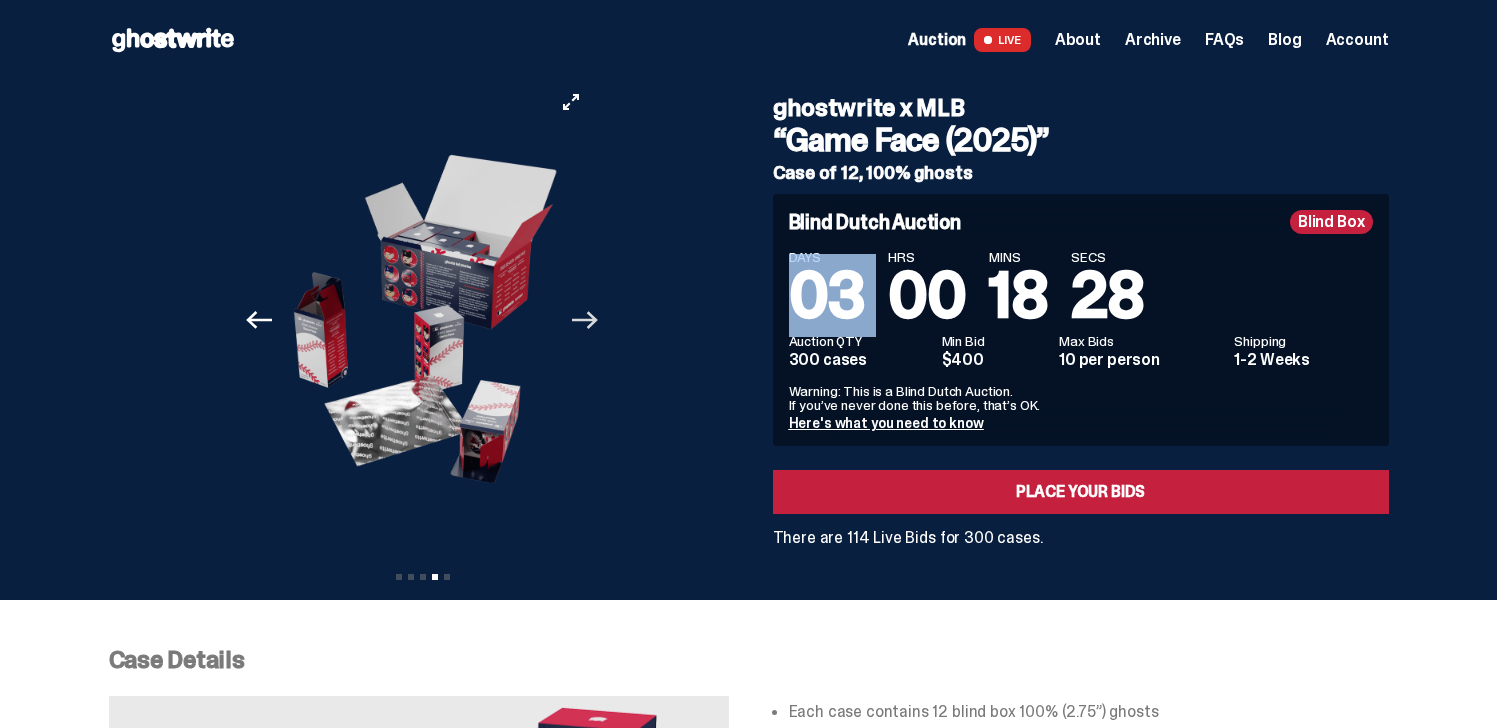click on "Next" 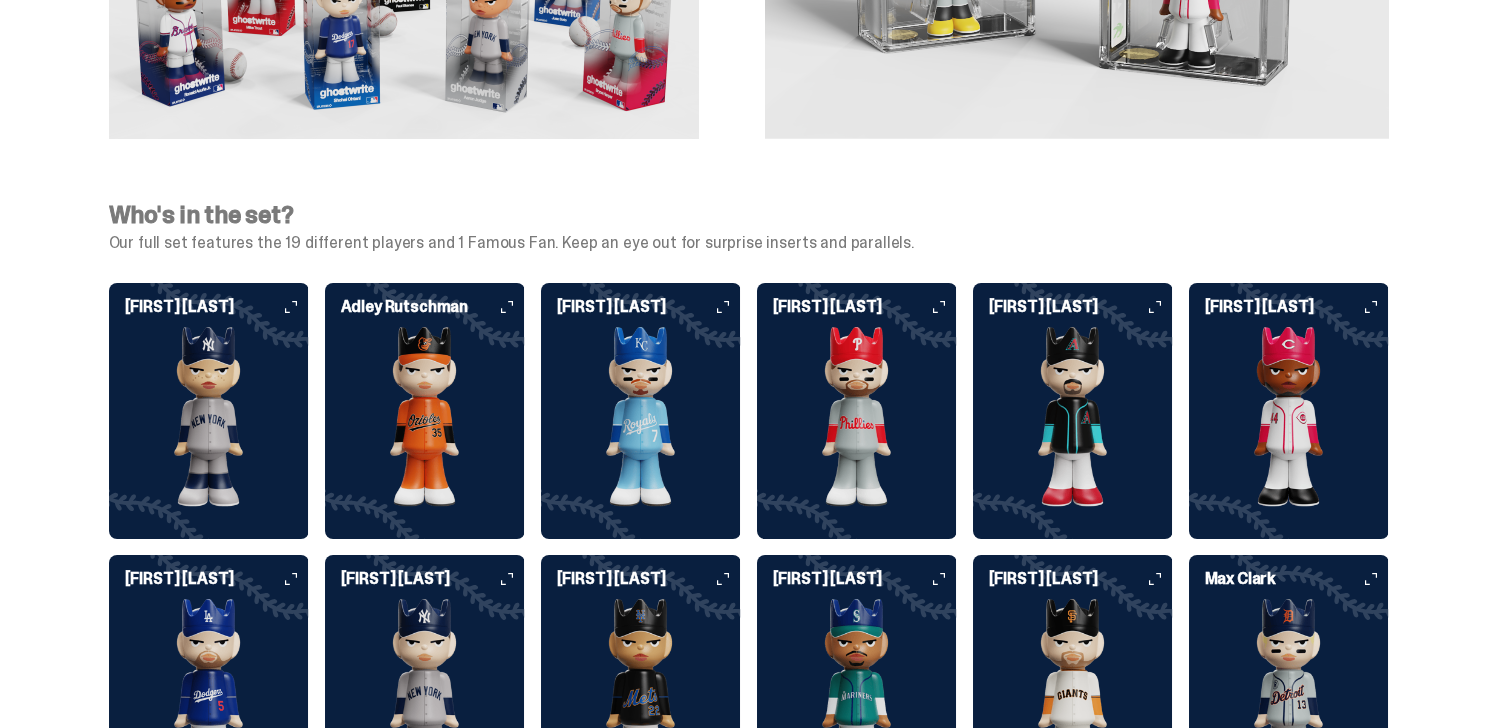 scroll, scrollTop: 1880, scrollLeft: 0, axis: vertical 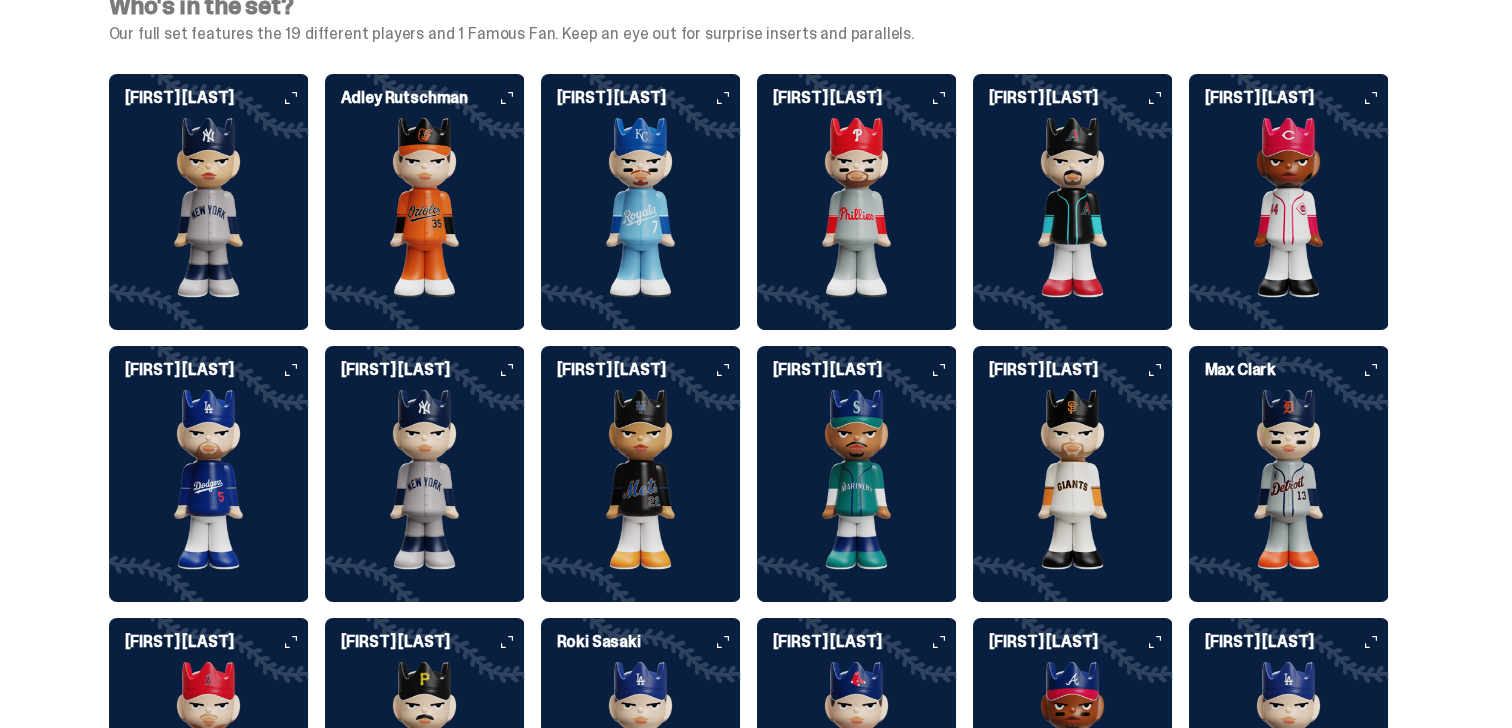 click at bounding box center [209, 208] 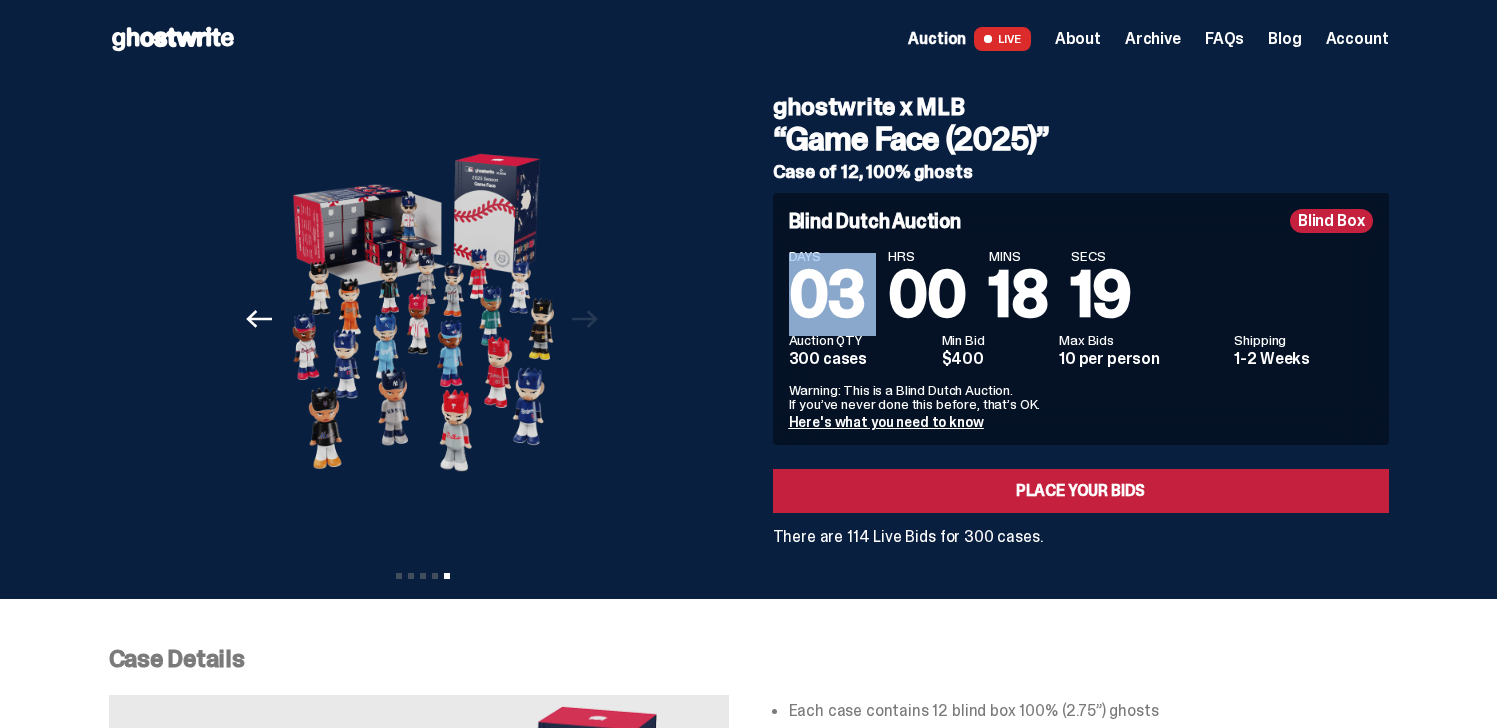 scroll, scrollTop: 0, scrollLeft: 0, axis: both 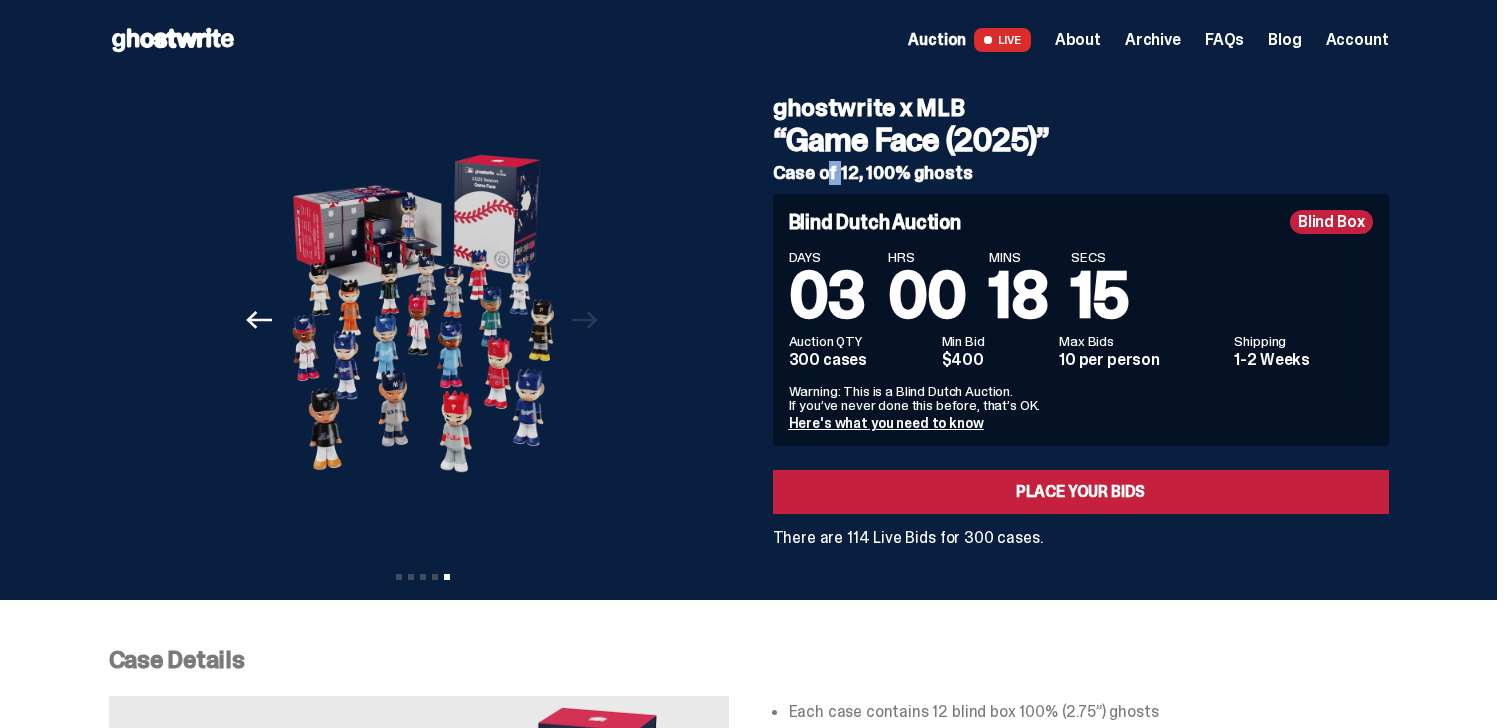 drag, startPoint x: 796, startPoint y: 173, endPoint x: 807, endPoint y: 173, distance: 11 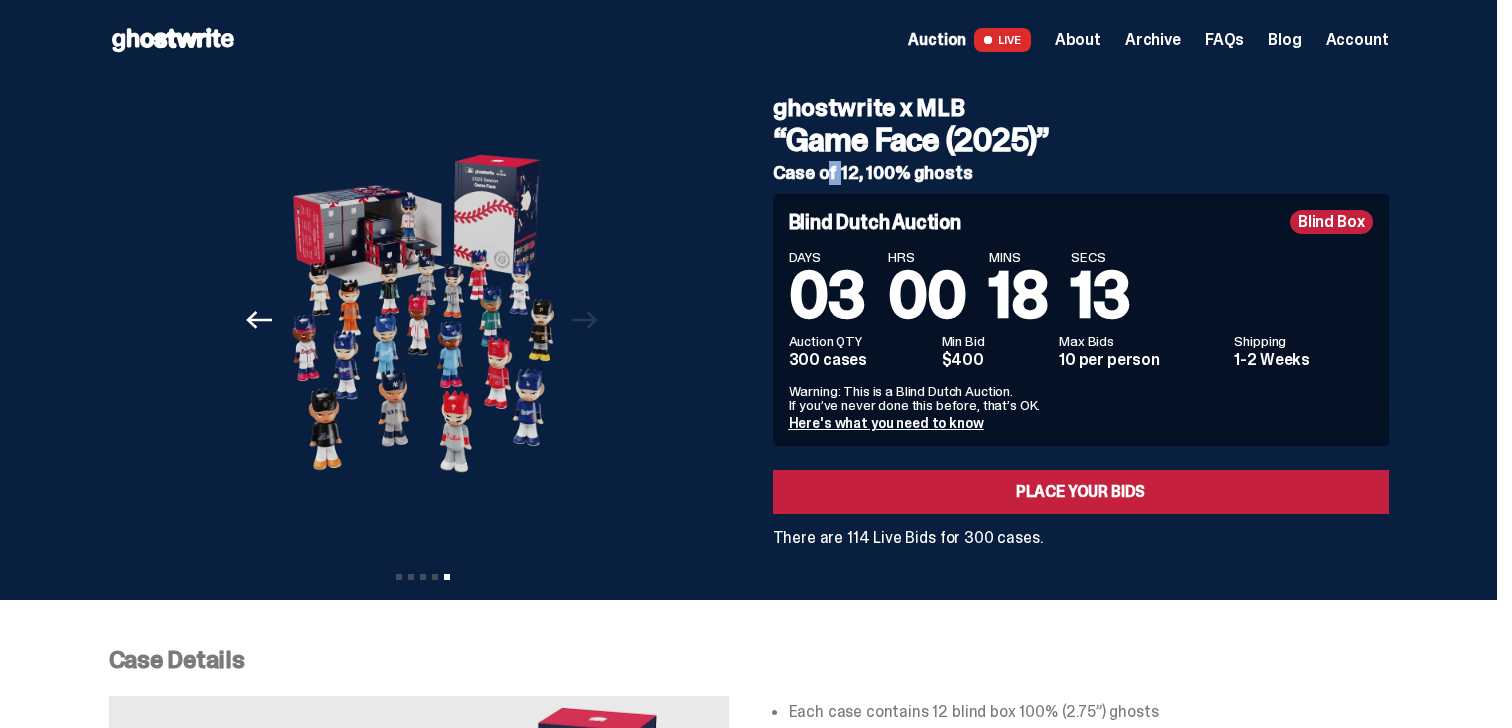 click on "Case of 12, 100% ghosts" at bounding box center (873, 173) 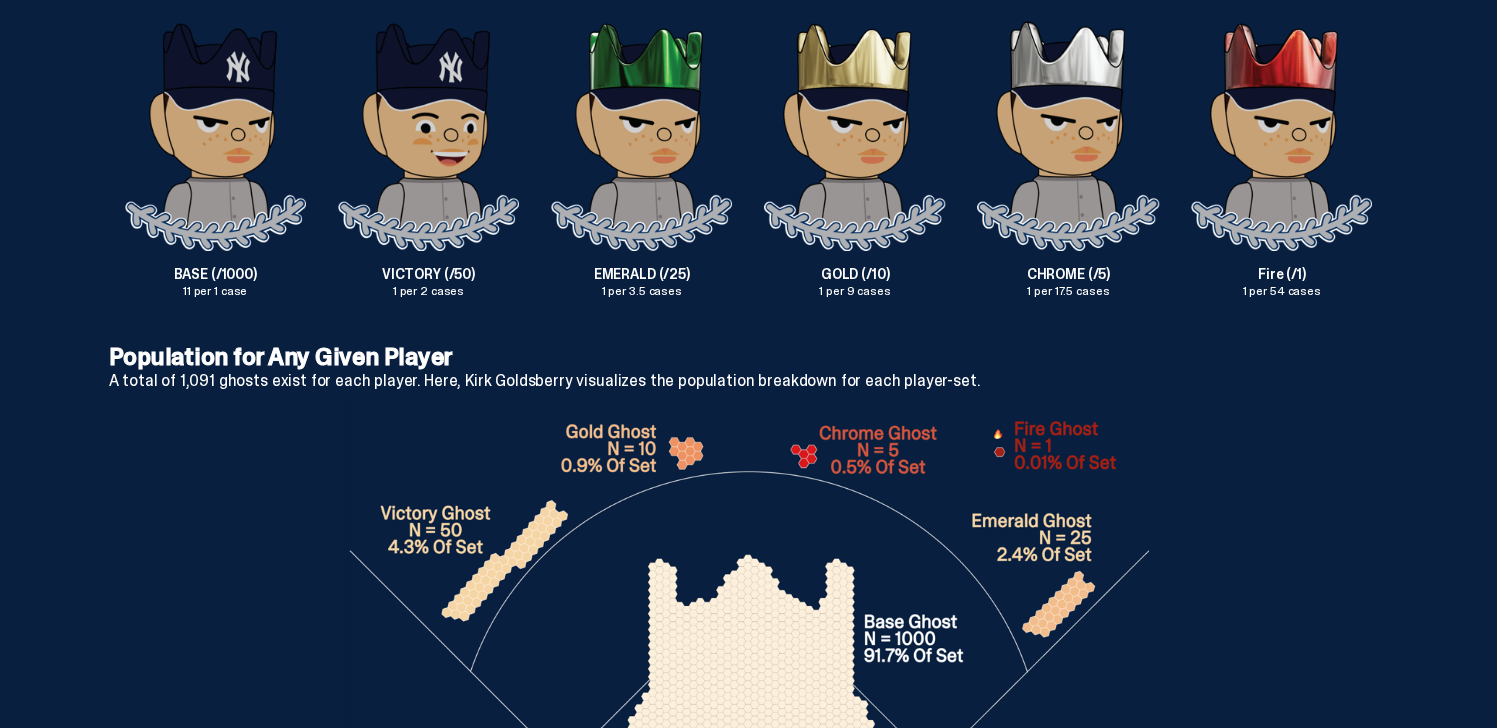scroll, scrollTop: 3160, scrollLeft: 0, axis: vertical 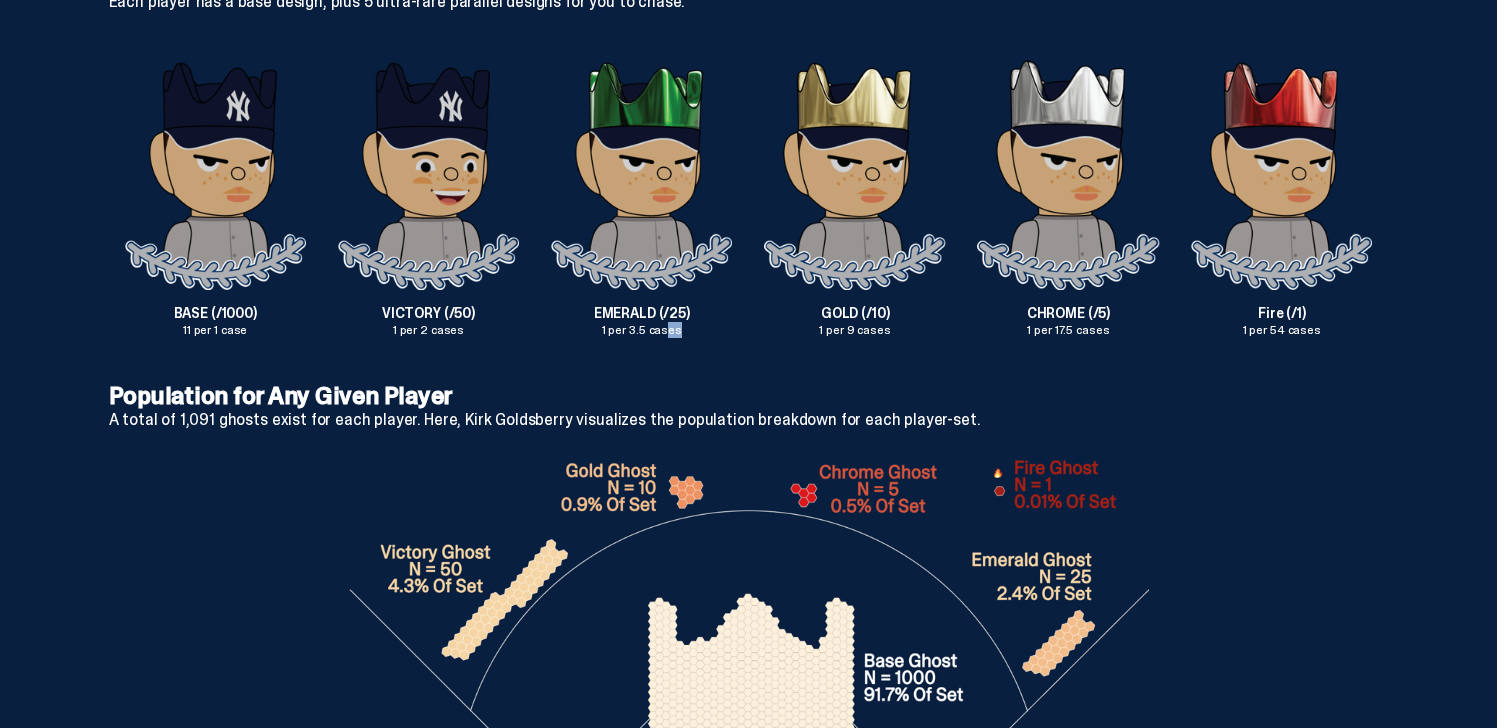 drag, startPoint x: 674, startPoint y: 328, endPoint x: 716, endPoint y: 328, distance: 42 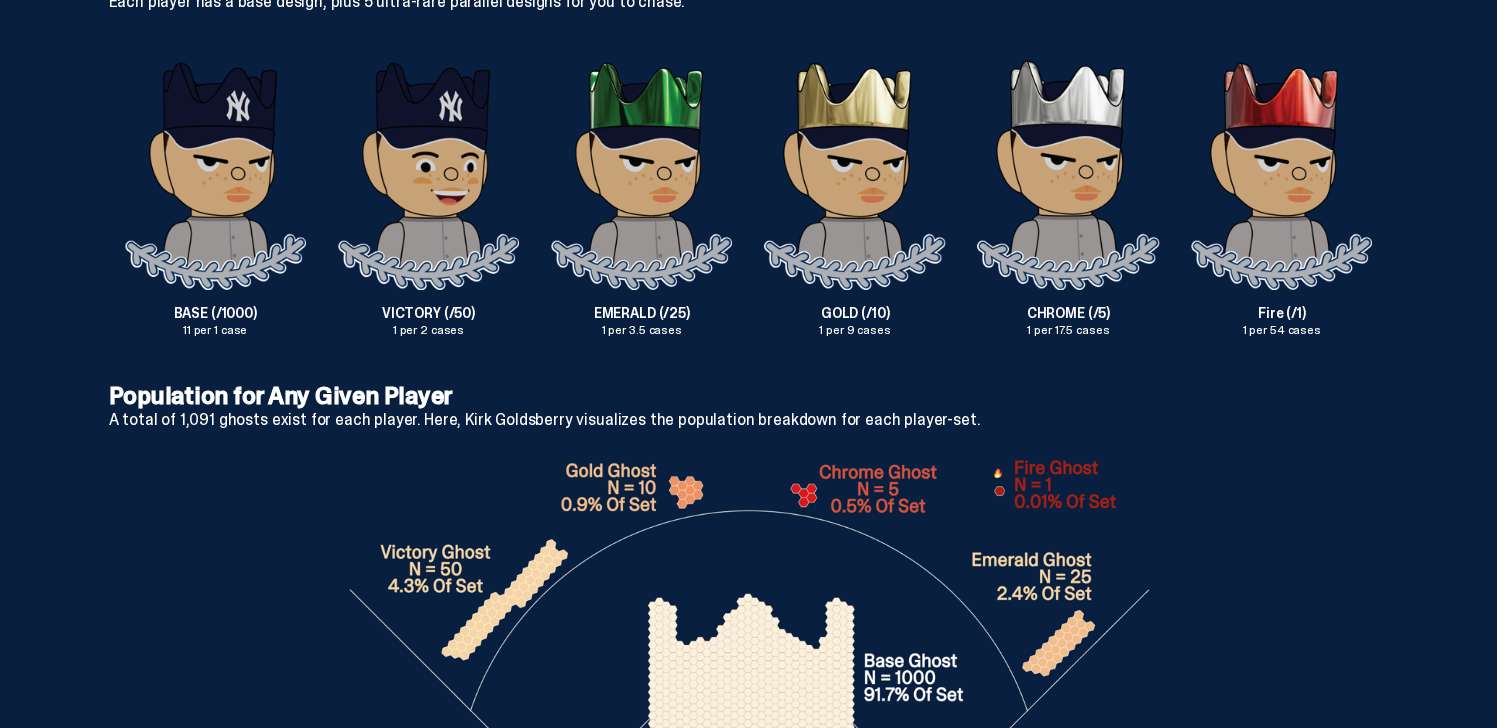 click on "EMERALD (/25)" at bounding box center [641, 313] 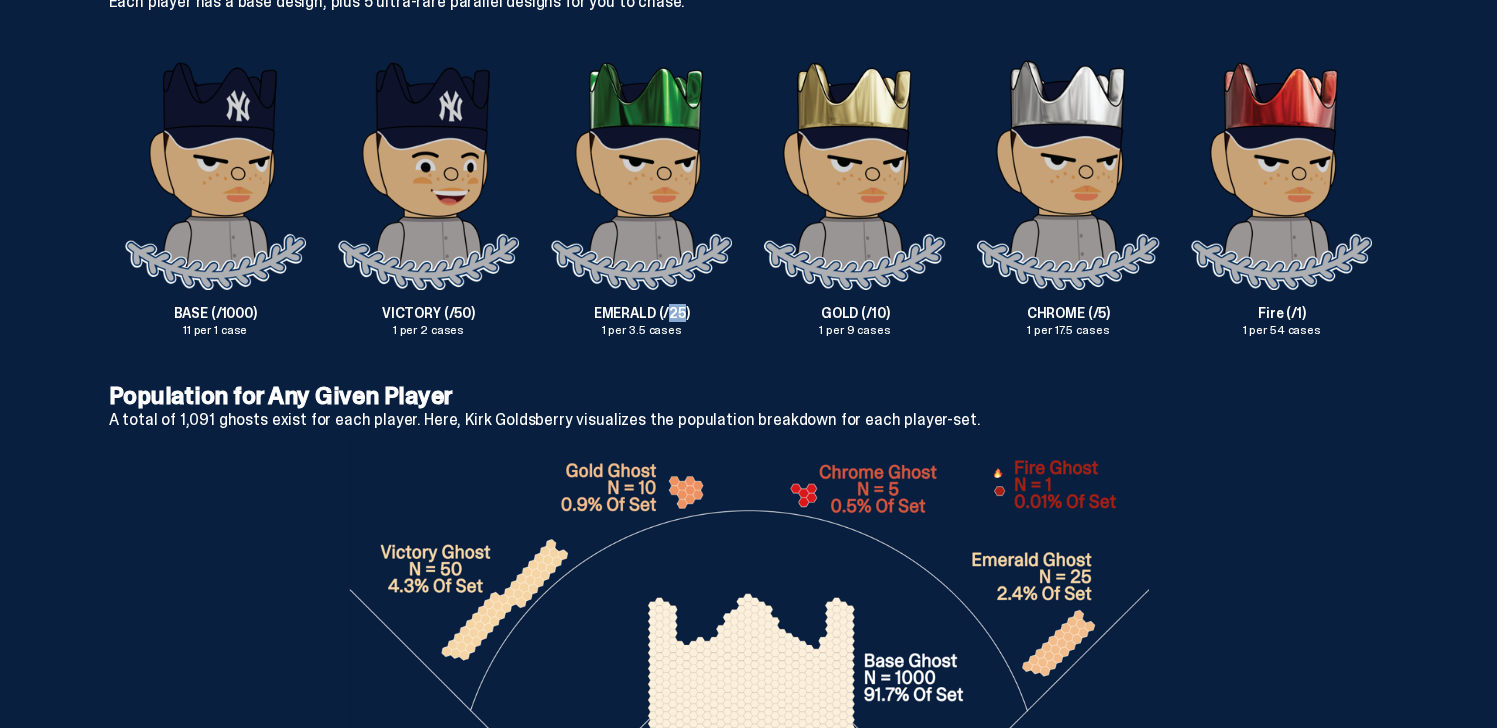 click on "EMERALD (/25)" at bounding box center [641, 313] 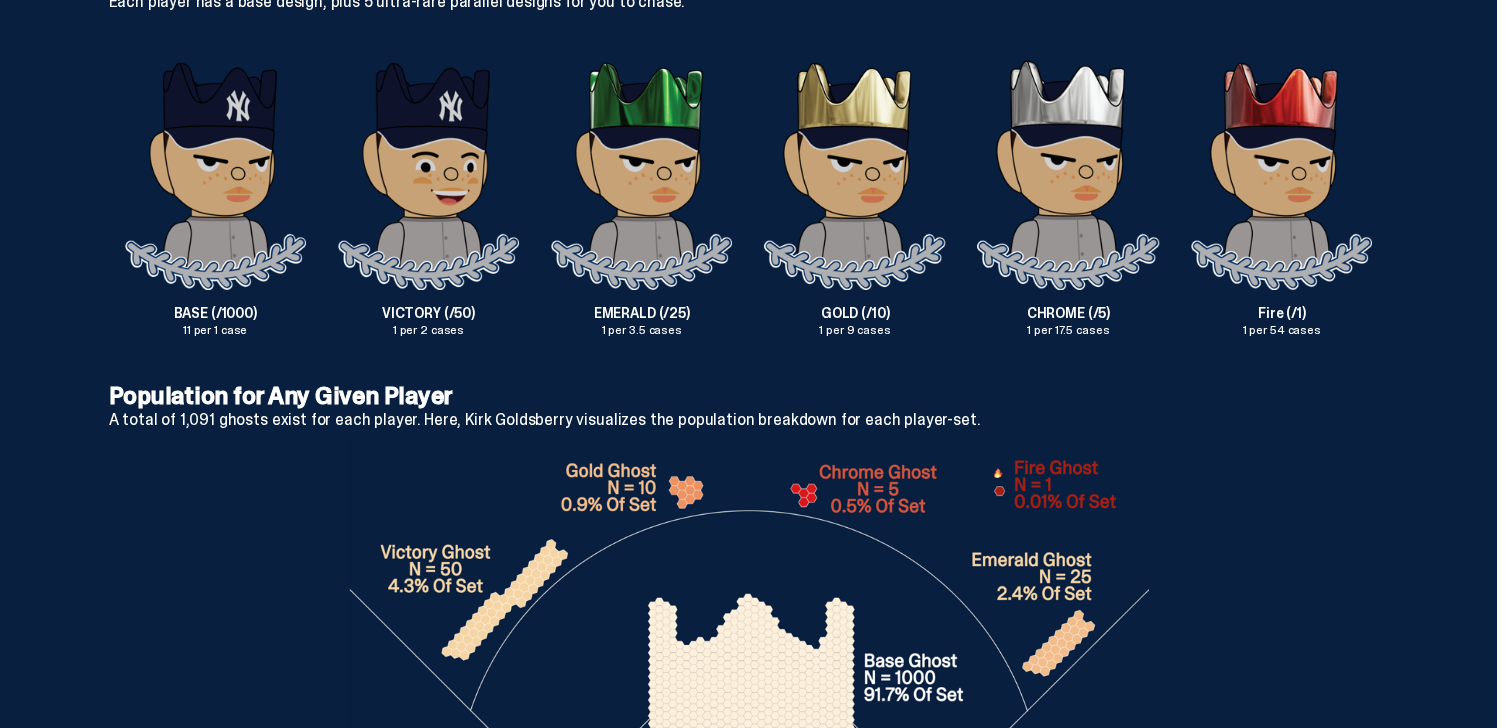 click on "GOLD (/10)" at bounding box center [854, 313] 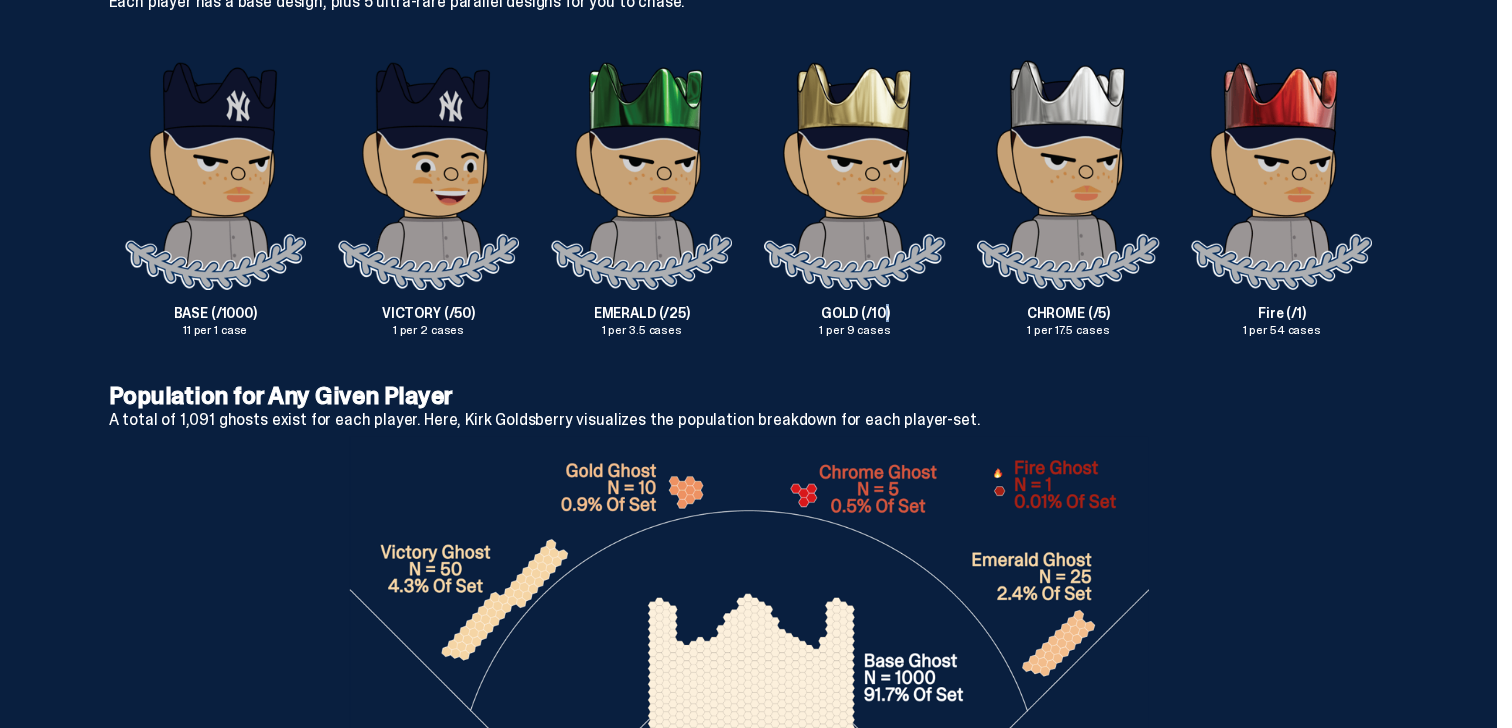 click on "GOLD (/10)" at bounding box center (854, 313) 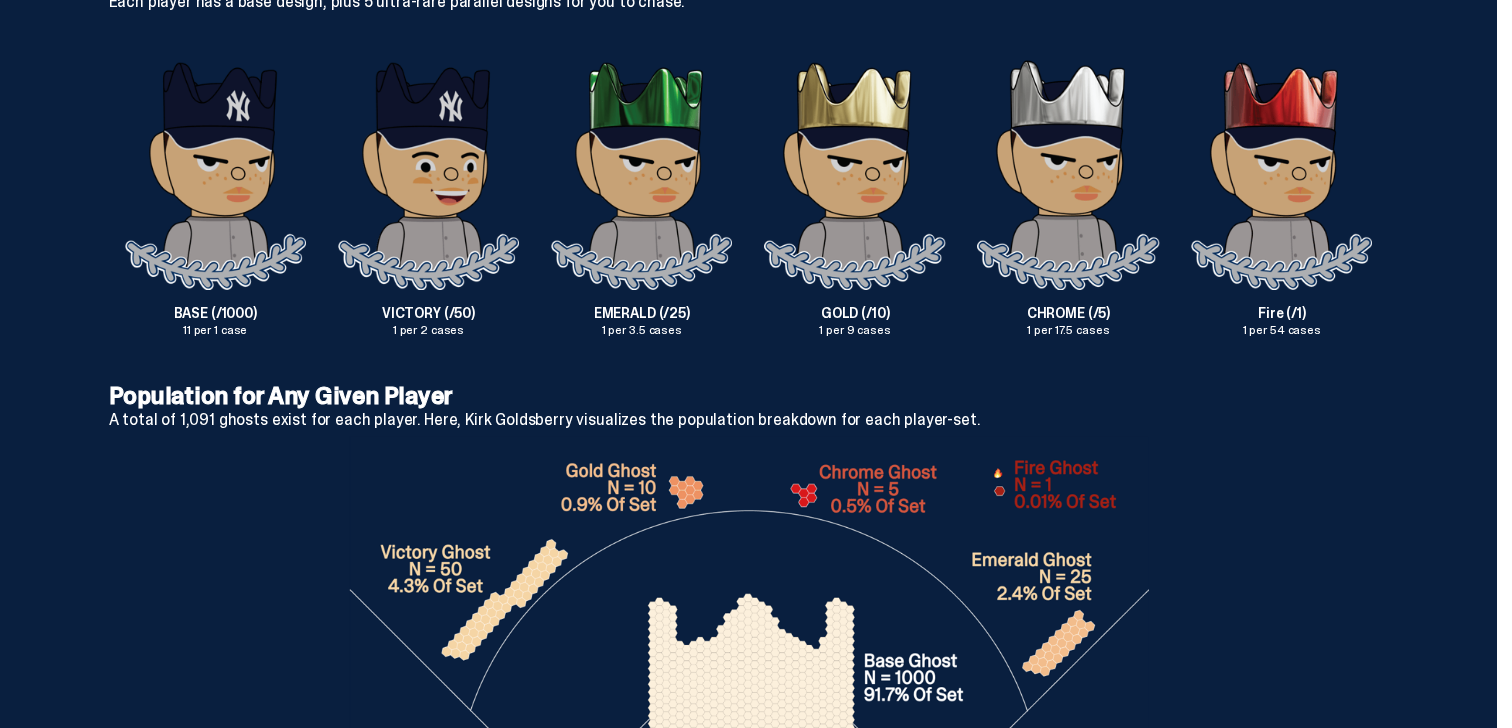 click on "CHROME (/5)
1 per 17.5 cases" at bounding box center (1068, 197) 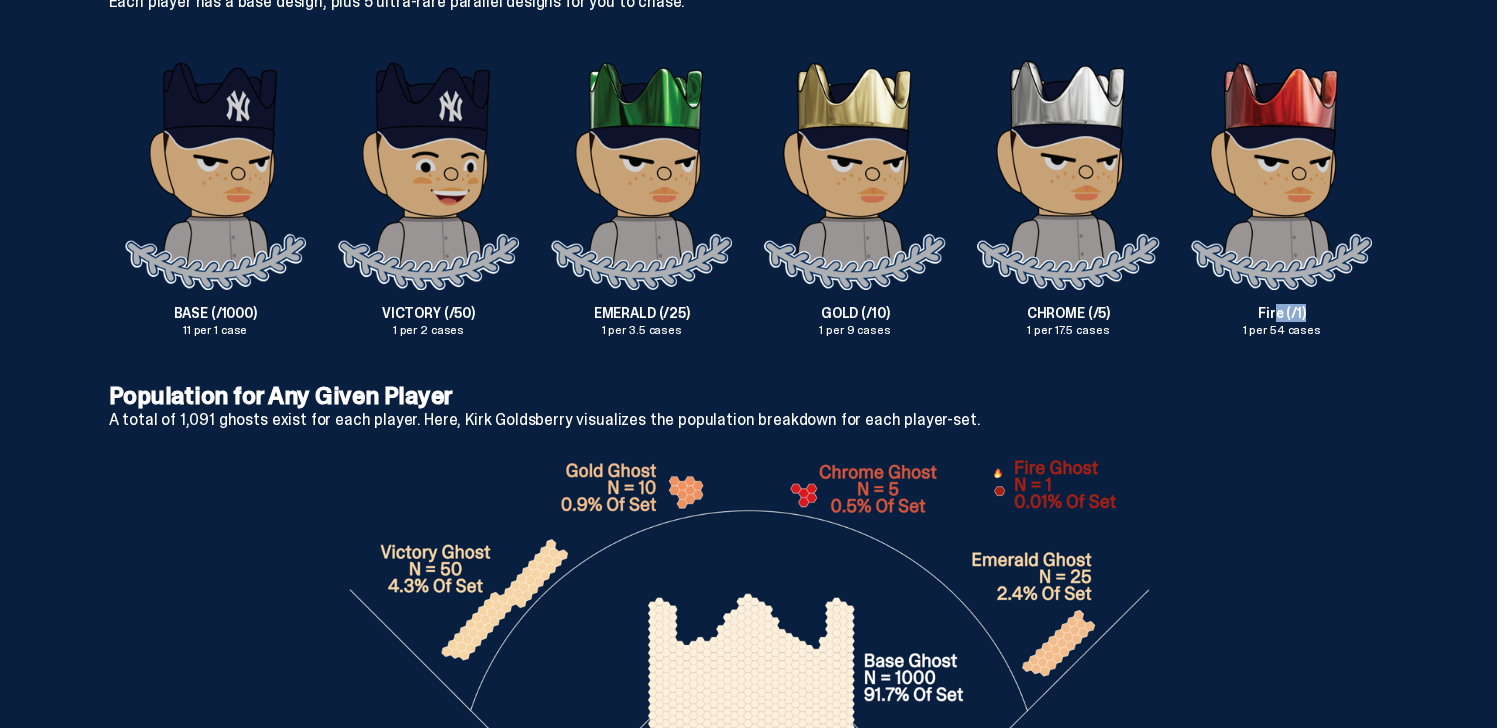 drag, startPoint x: 1286, startPoint y: 313, endPoint x: 1339, endPoint y: 313, distance: 53 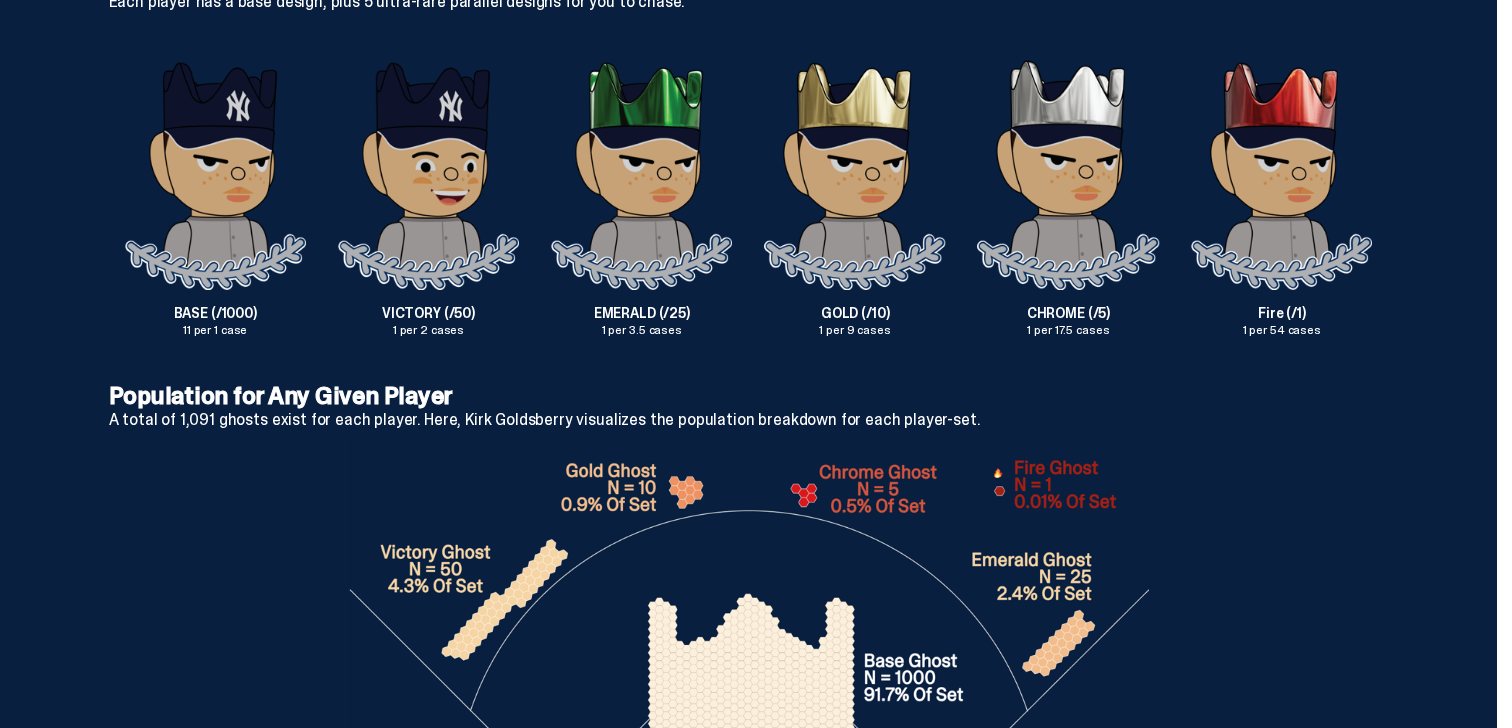click on "Fire (/1)" at bounding box center [1281, 313] 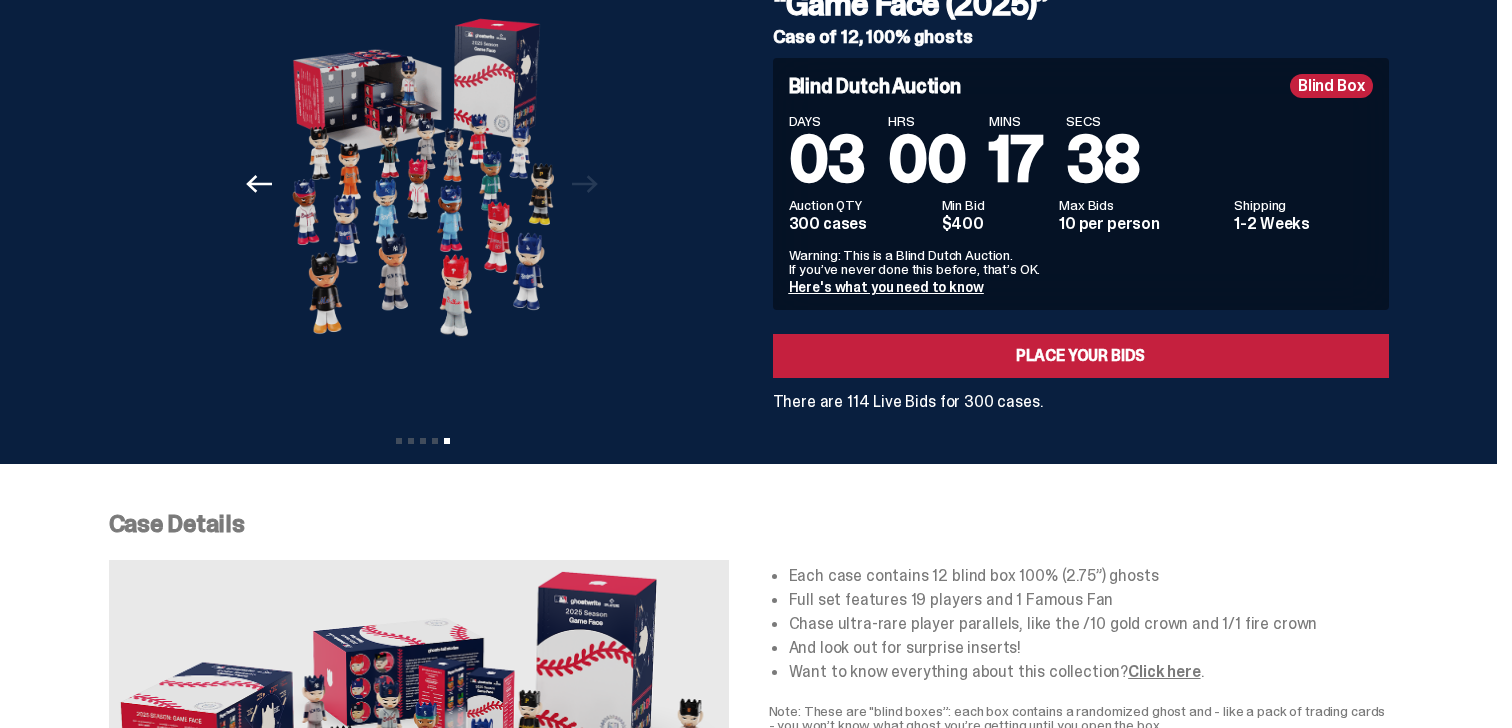 scroll, scrollTop: 0, scrollLeft: 0, axis: both 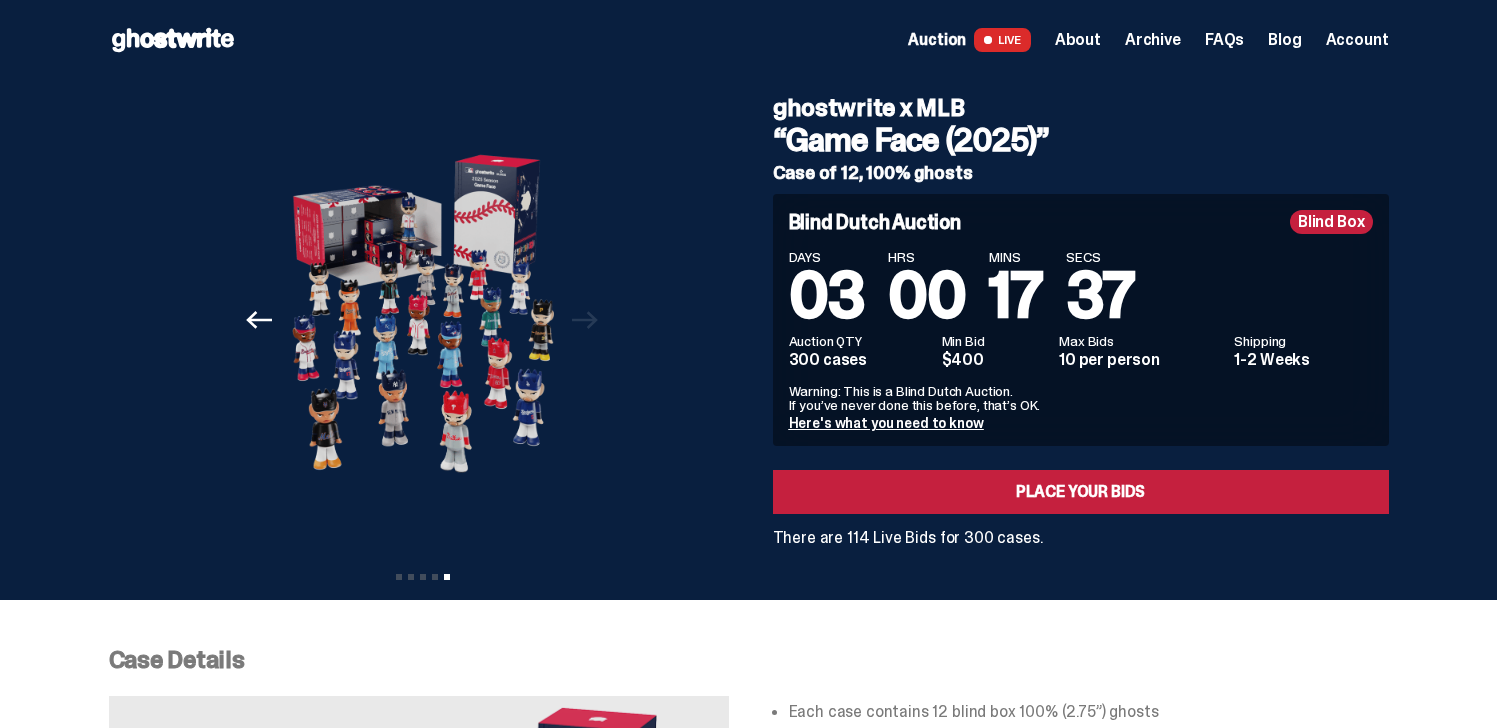 drag, startPoint x: 801, startPoint y: 373, endPoint x: 883, endPoint y: 373, distance: 82 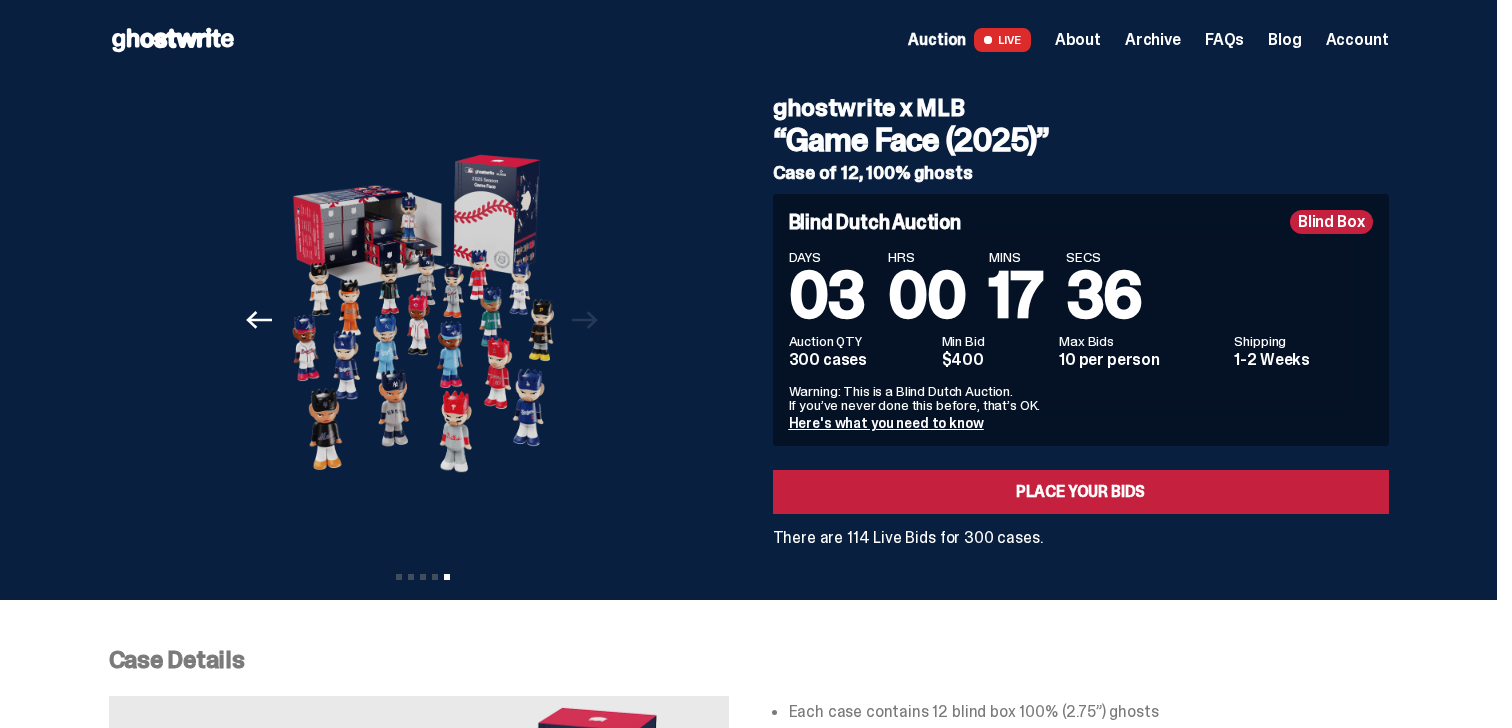 drag, startPoint x: 807, startPoint y: 366, endPoint x: 926, endPoint y: 366, distance: 119 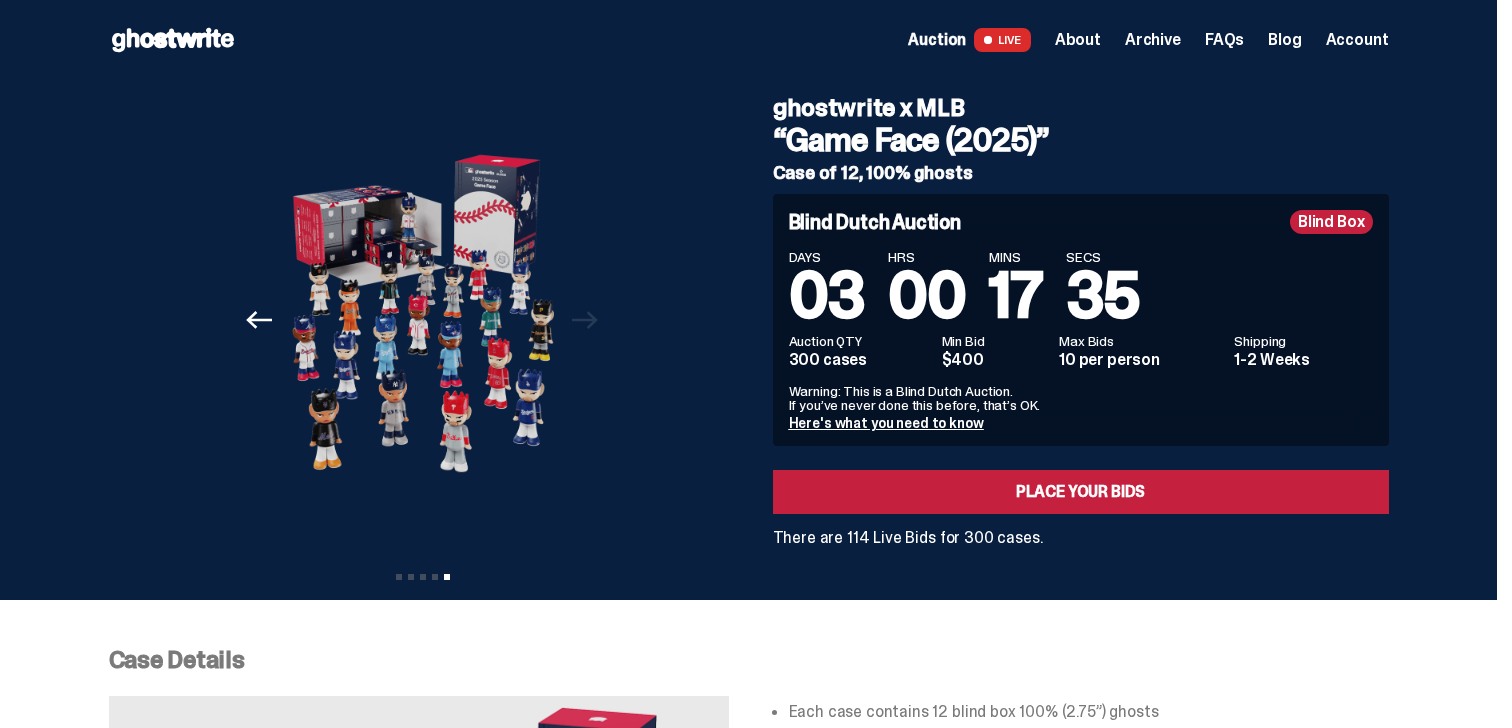 click on "$400" at bounding box center (995, 360) 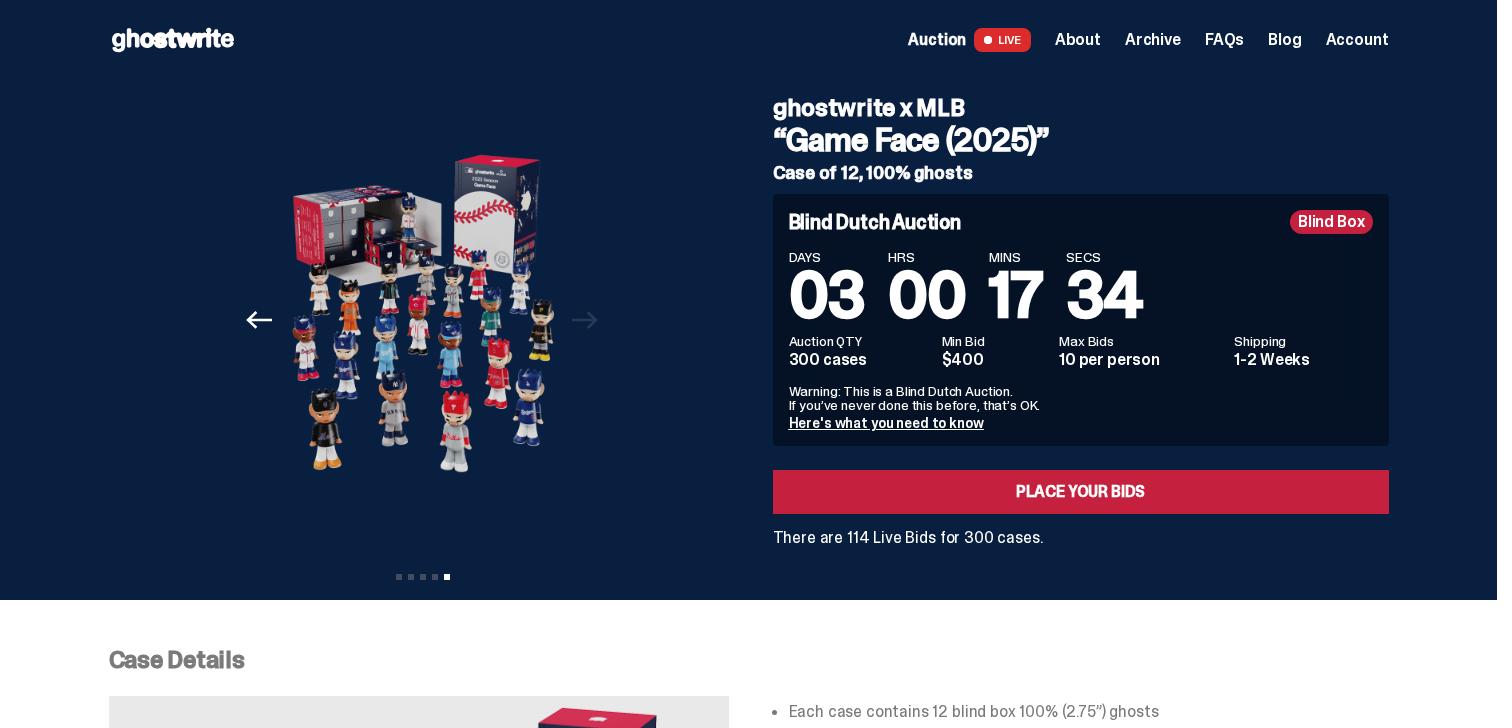 drag, startPoint x: 948, startPoint y: 351, endPoint x: 991, endPoint y: 353, distance: 43.046486 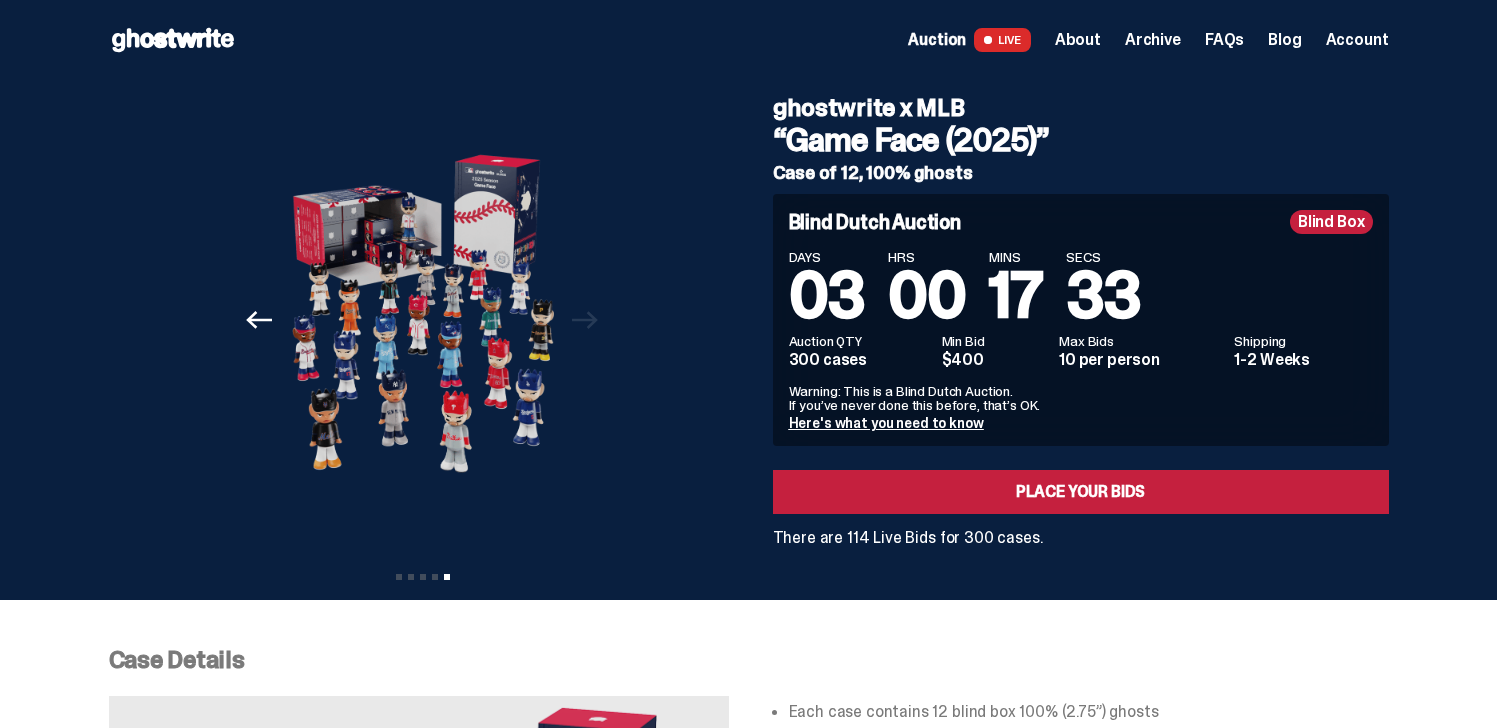click on "$400" at bounding box center (995, 360) 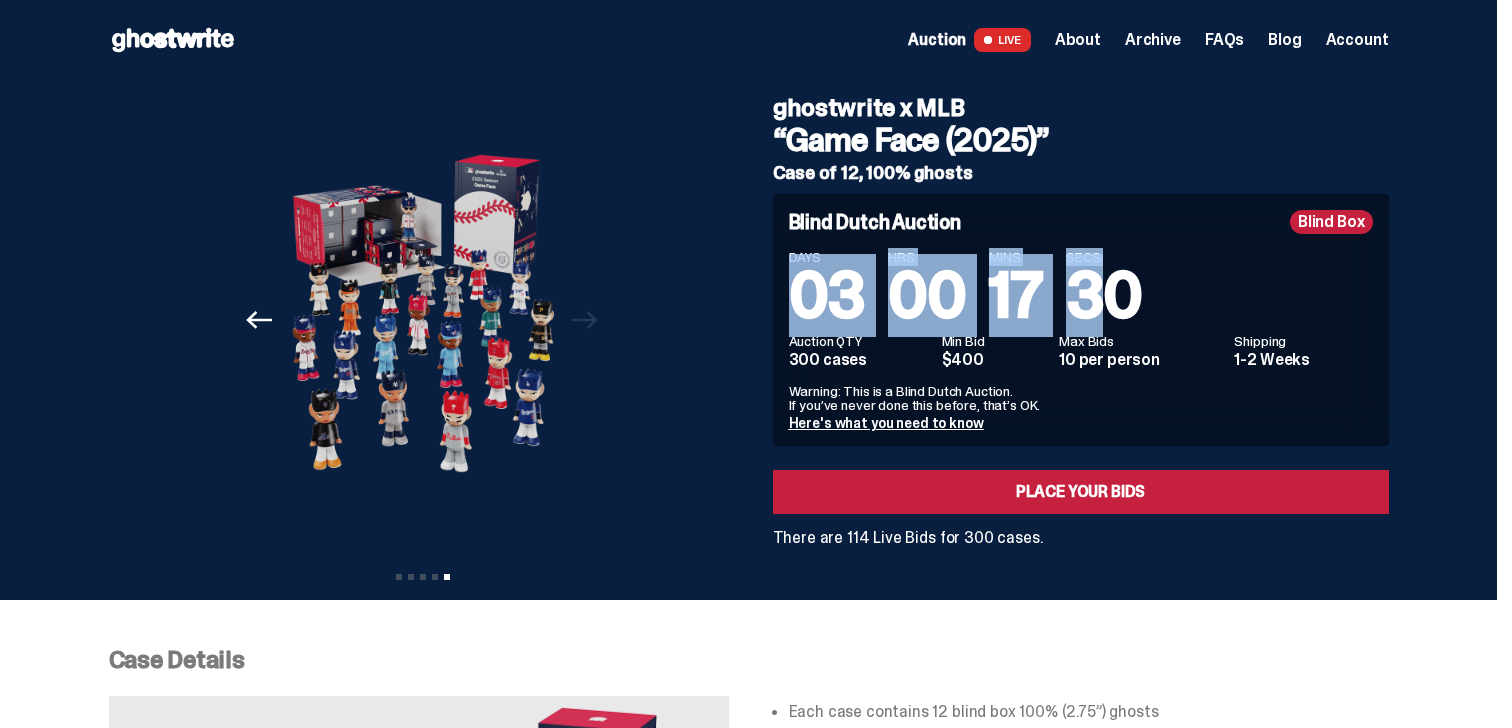 drag, startPoint x: 795, startPoint y: 280, endPoint x: 1128, endPoint y: 283, distance: 333.01352 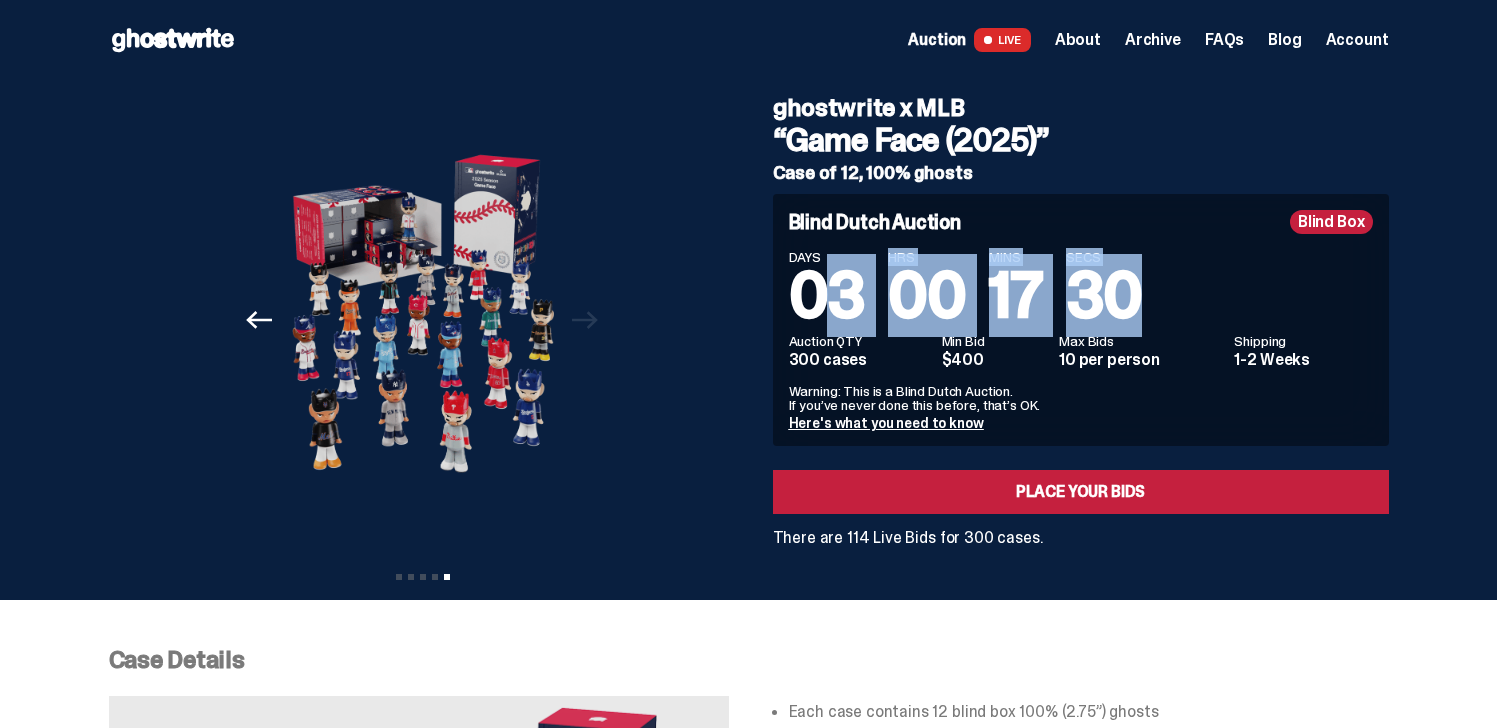 drag, startPoint x: 1187, startPoint y: 291, endPoint x: 815, endPoint y: 287, distance: 372.0215 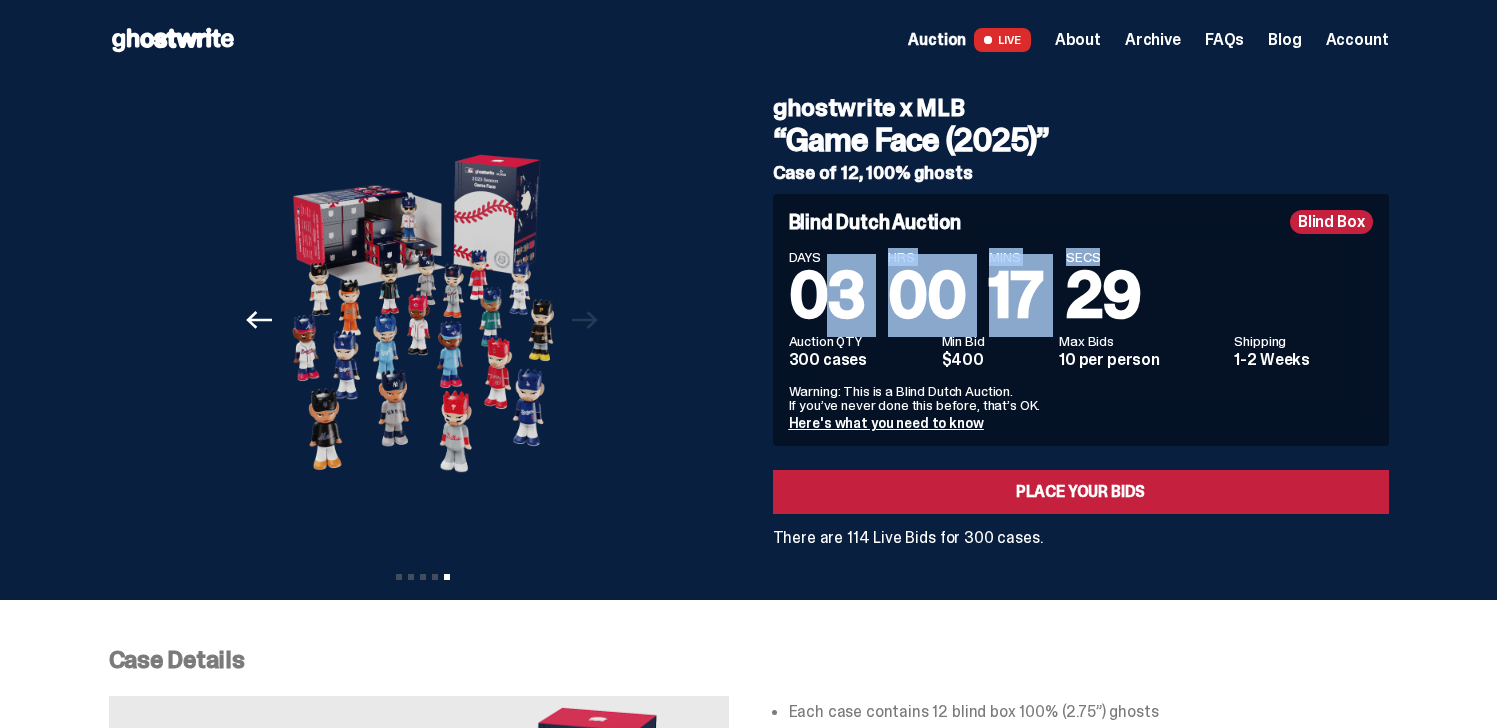 drag, startPoint x: 815, startPoint y: 287, endPoint x: 1092, endPoint y: 331, distance: 280.4728 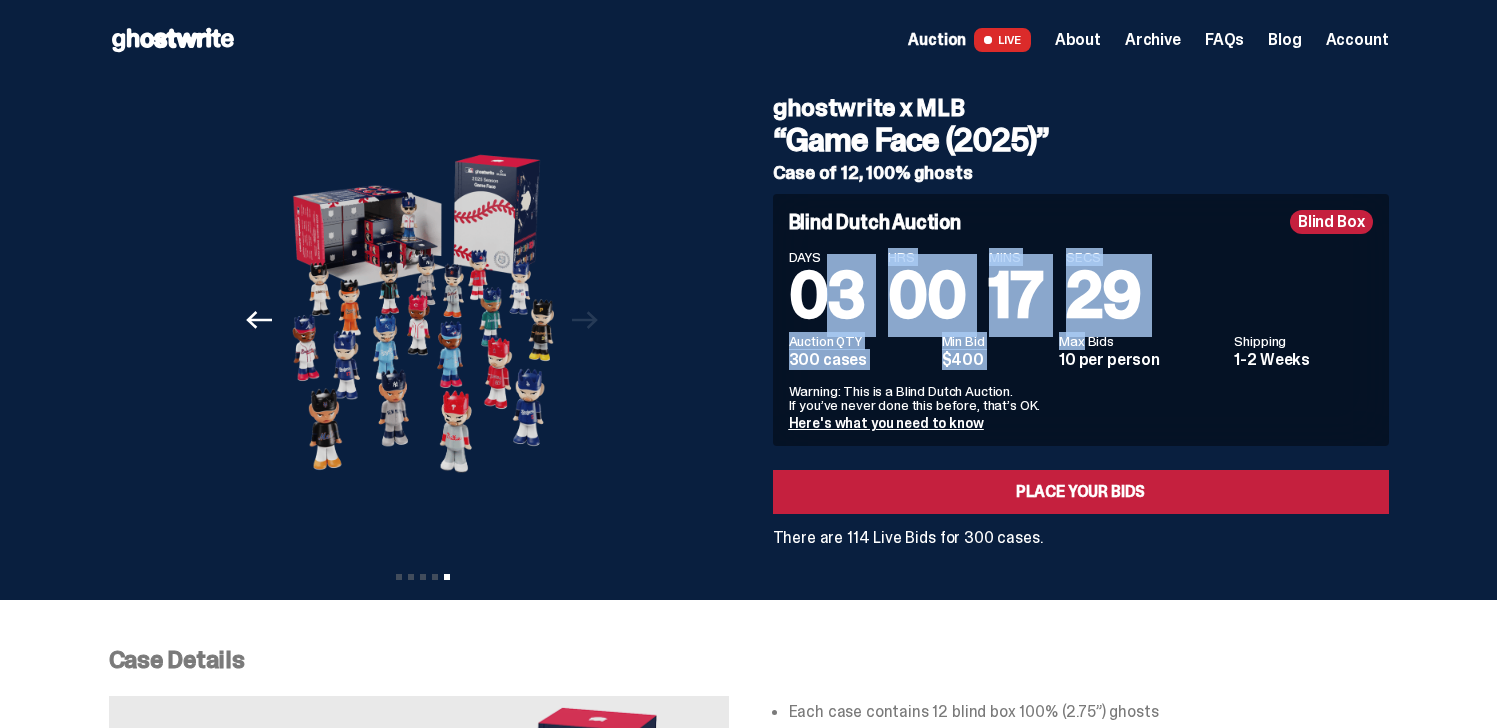click on "Max Bids" at bounding box center (1140, 341) 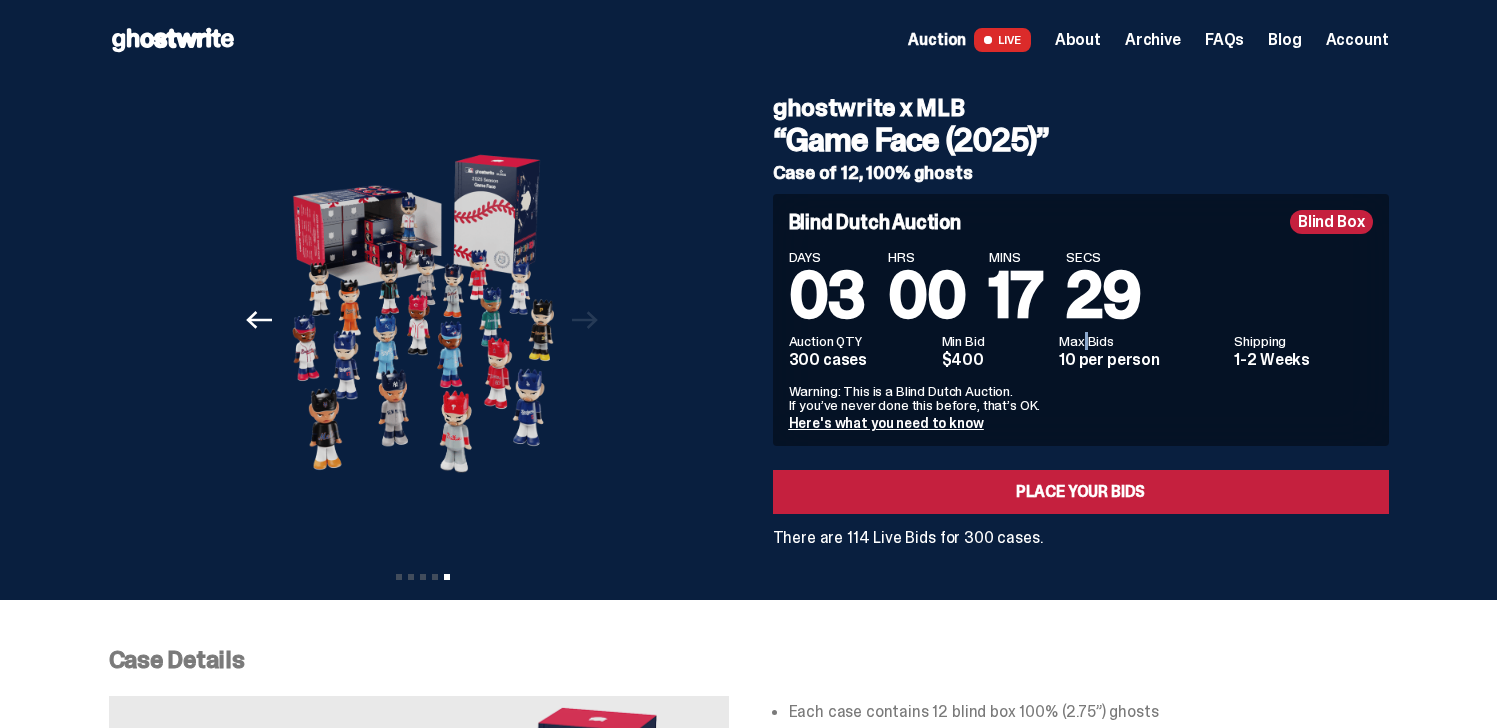 click on "Max Bids" at bounding box center [1140, 341] 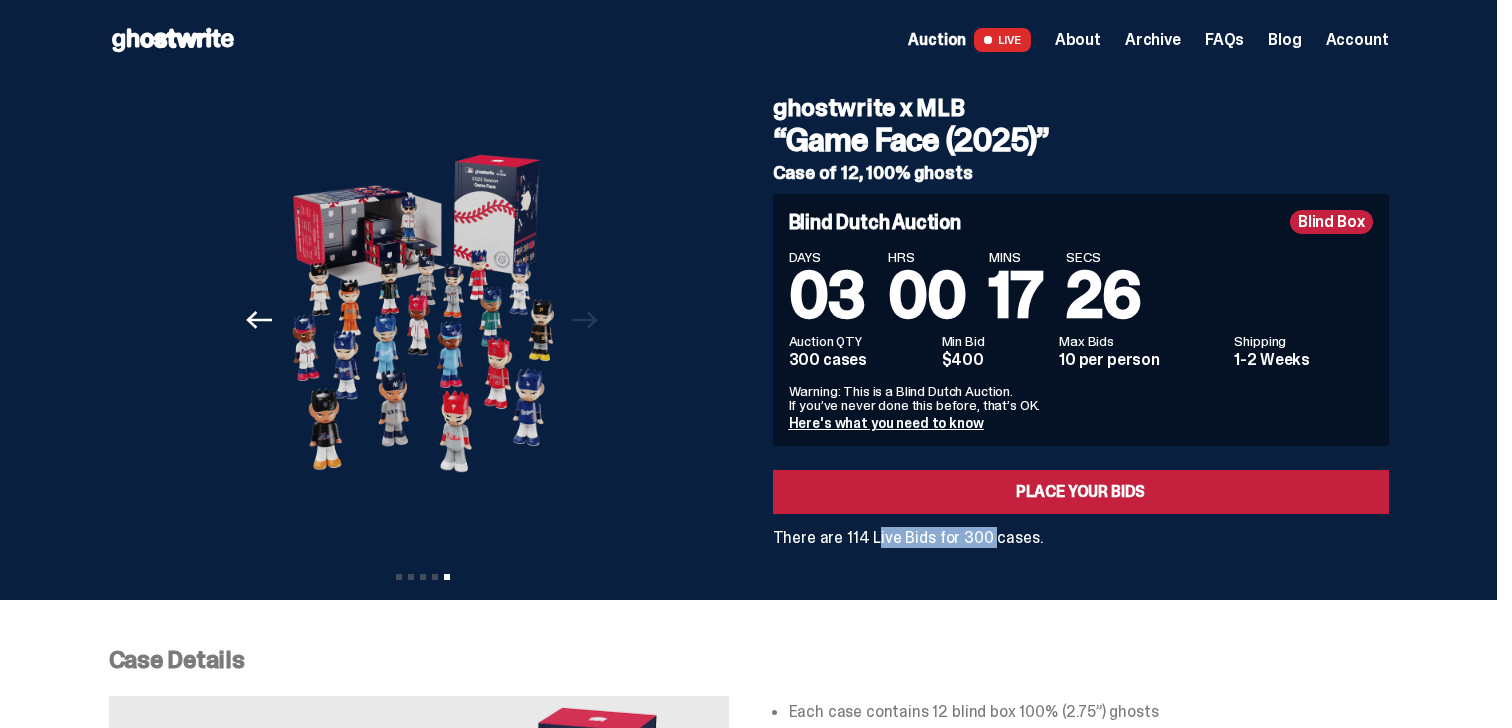 drag, startPoint x: 861, startPoint y: 537, endPoint x: 963, endPoint y: 536, distance: 102.0049 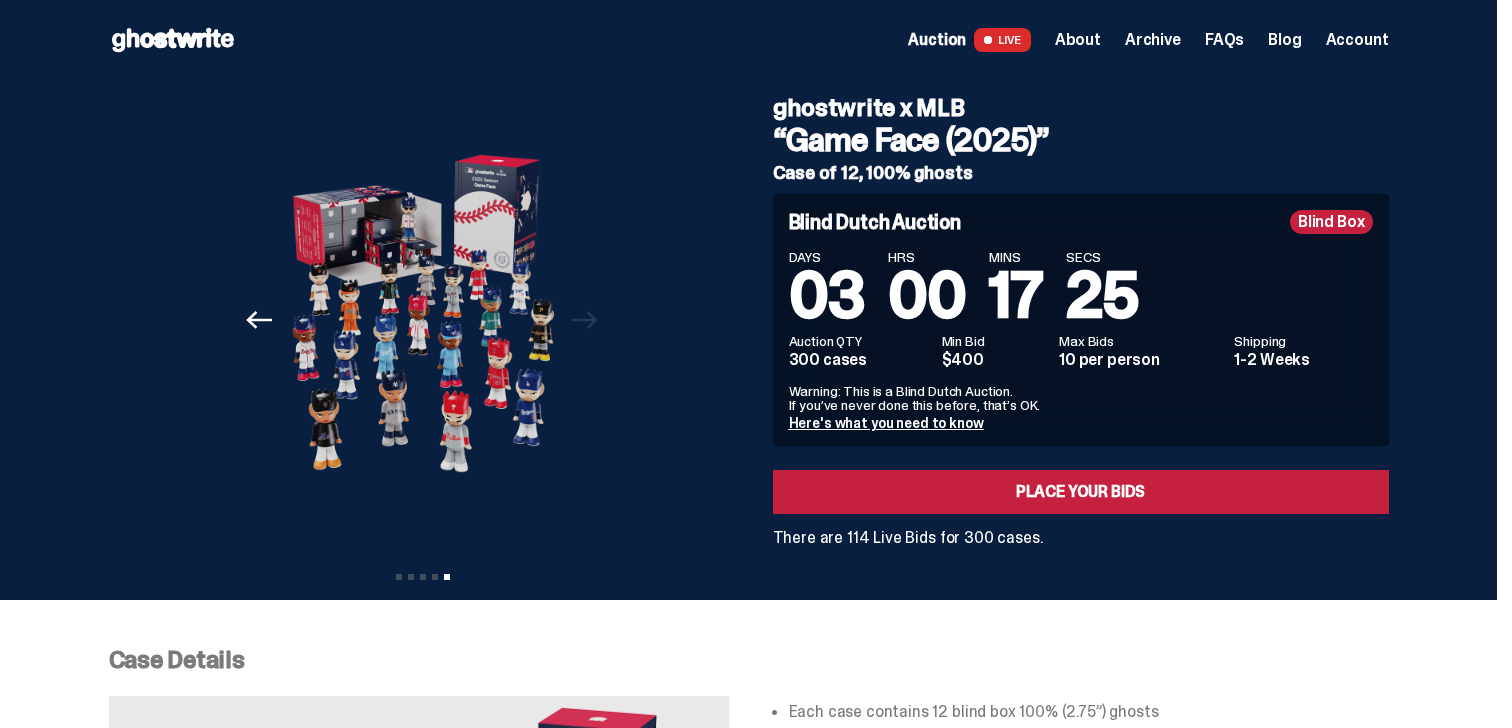 click on "There are 114 Live Bids for 300 cases." at bounding box center [1081, 538] 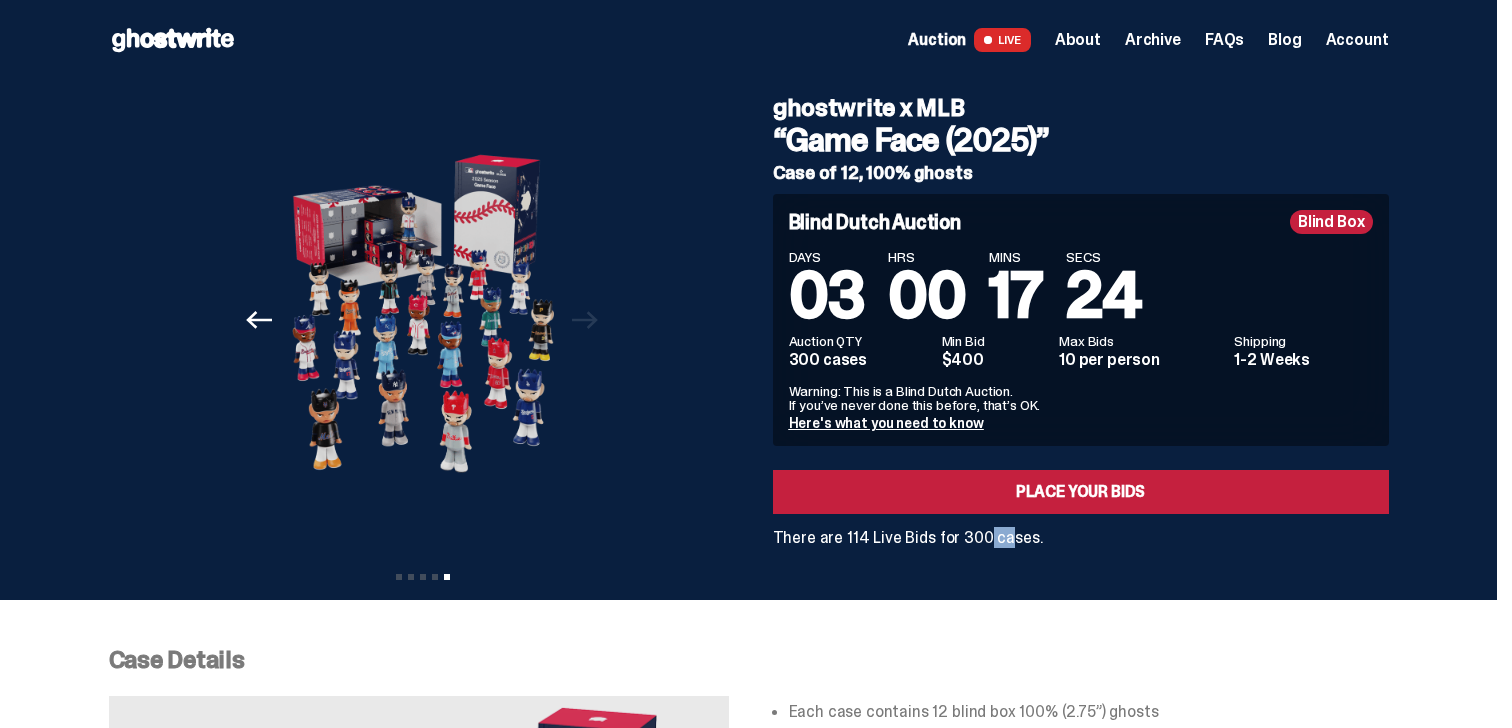 click on "There are 114 Live Bids for 300 cases." at bounding box center [1081, 538] 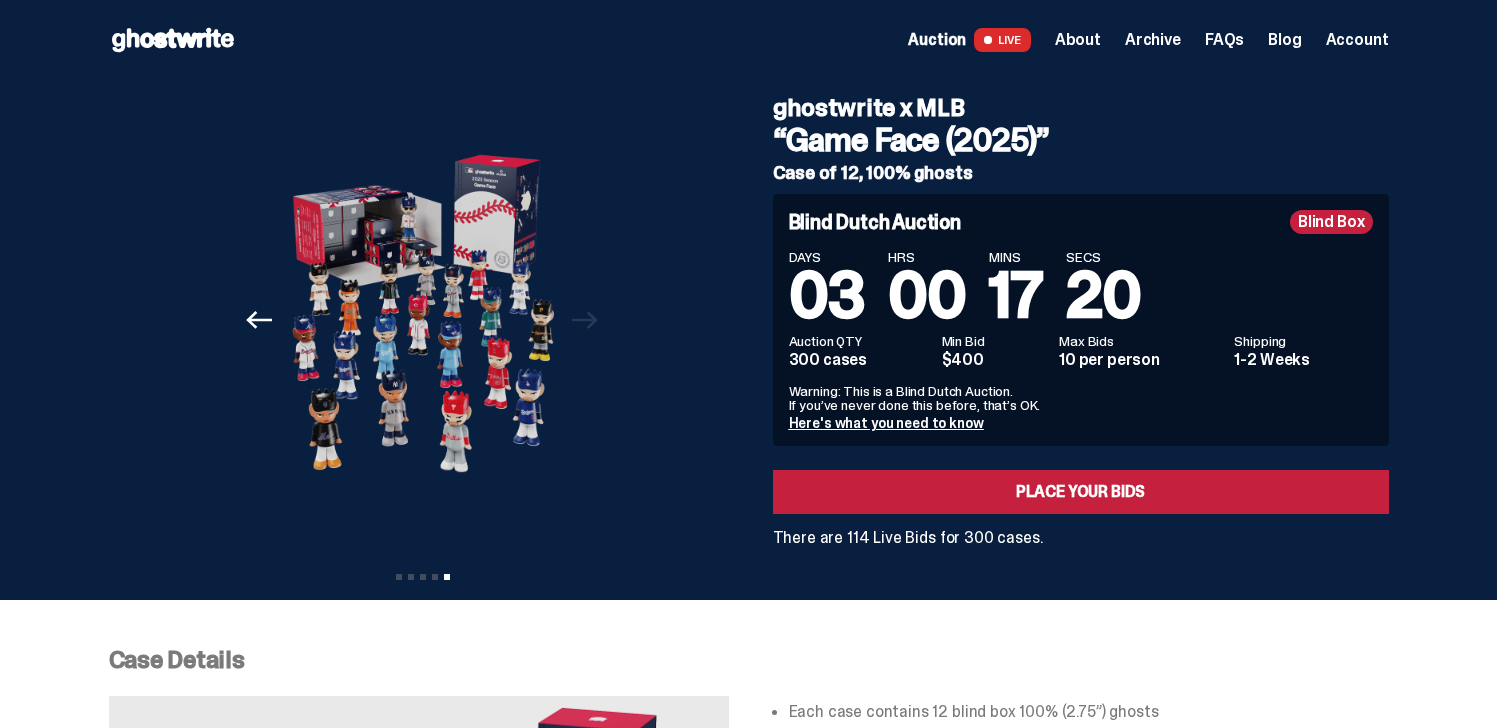 click on "There are 114 Live Bids for 300 cases." at bounding box center [1081, 538] 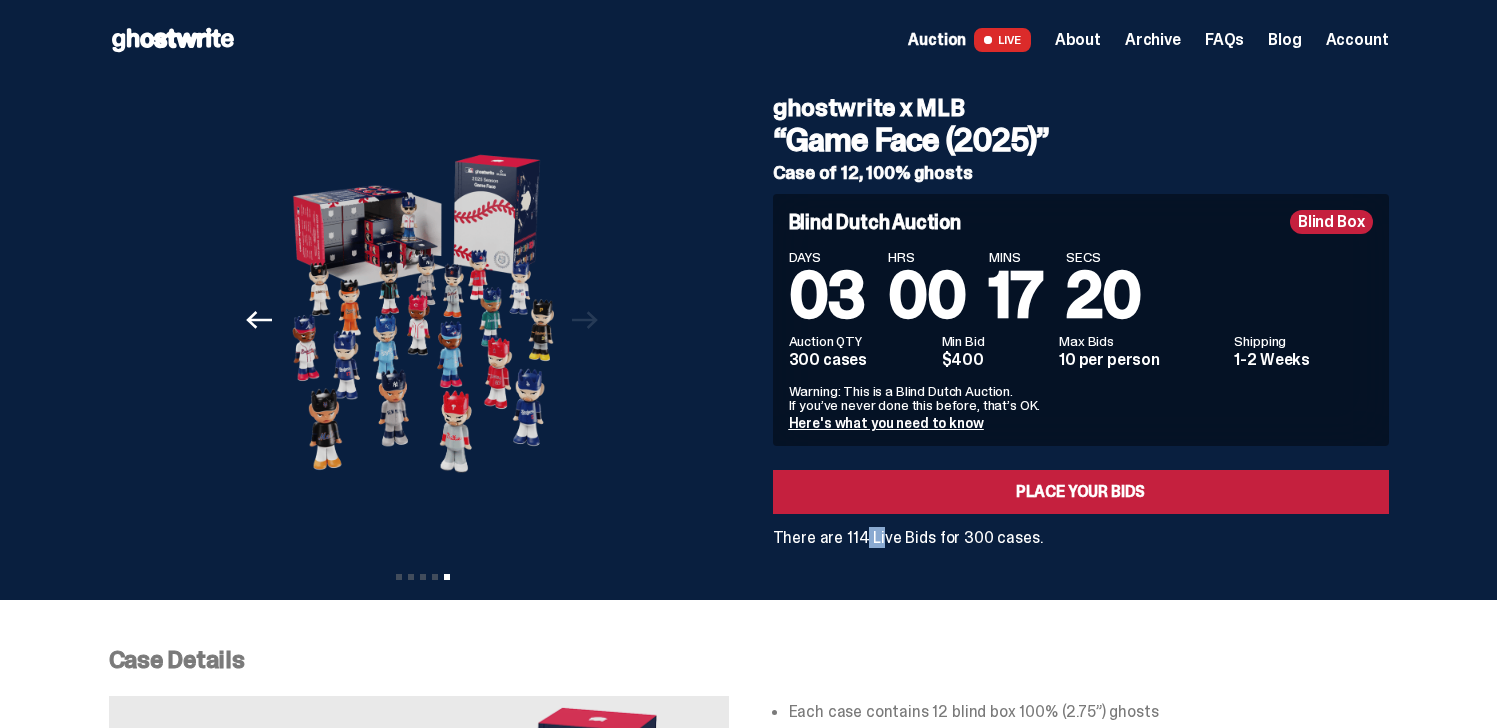 click on "There are 114 Live Bids for 300 cases." at bounding box center (1081, 538) 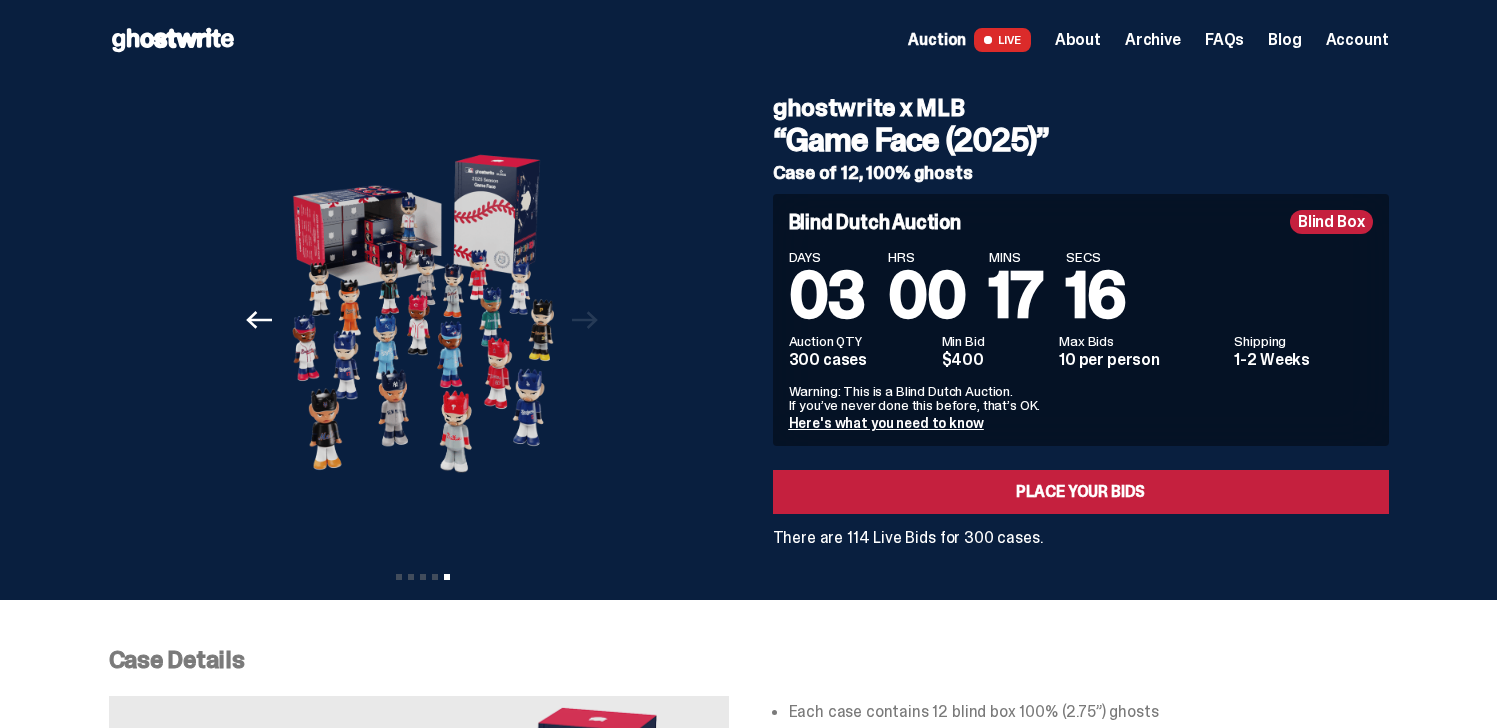 click on "03" at bounding box center (827, 295) 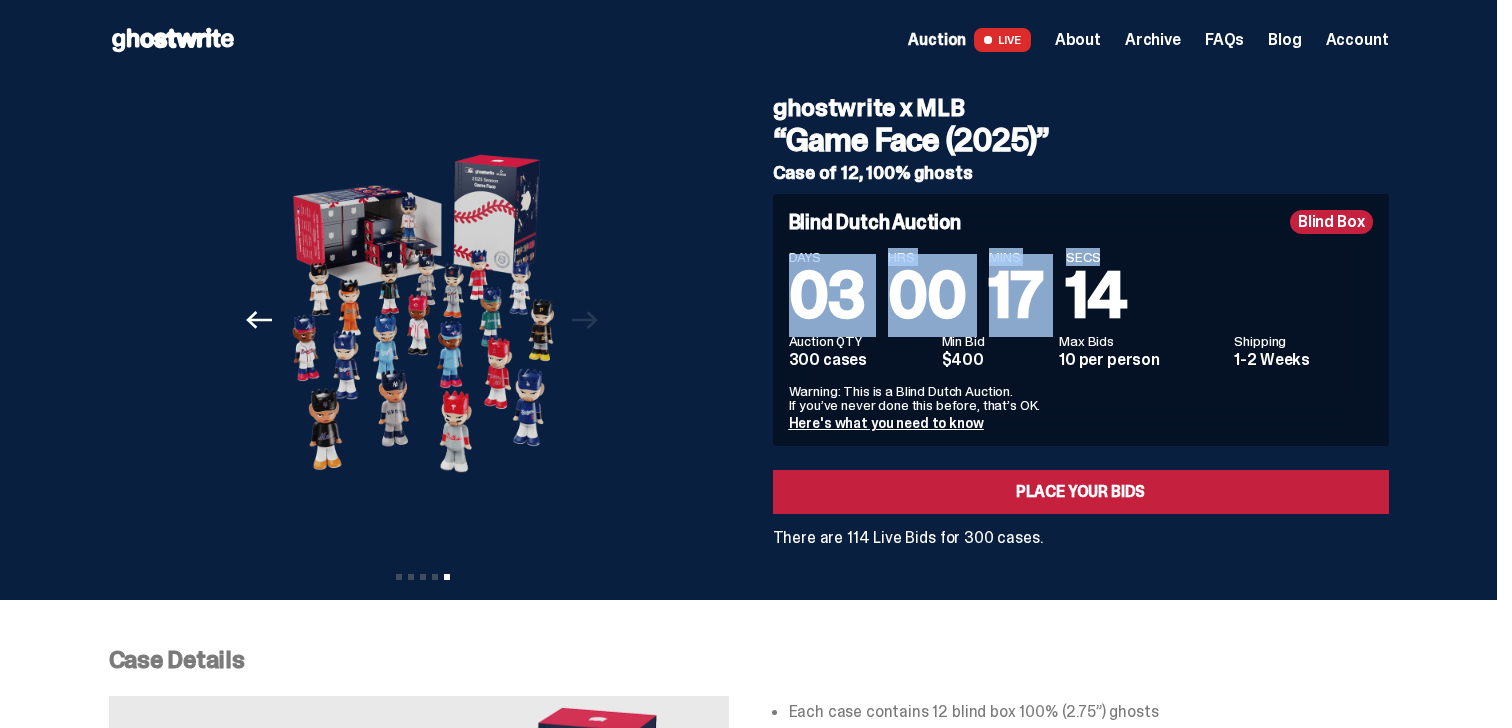 drag, startPoint x: 839, startPoint y: 296, endPoint x: 1091, endPoint y: 303, distance: 252.0972 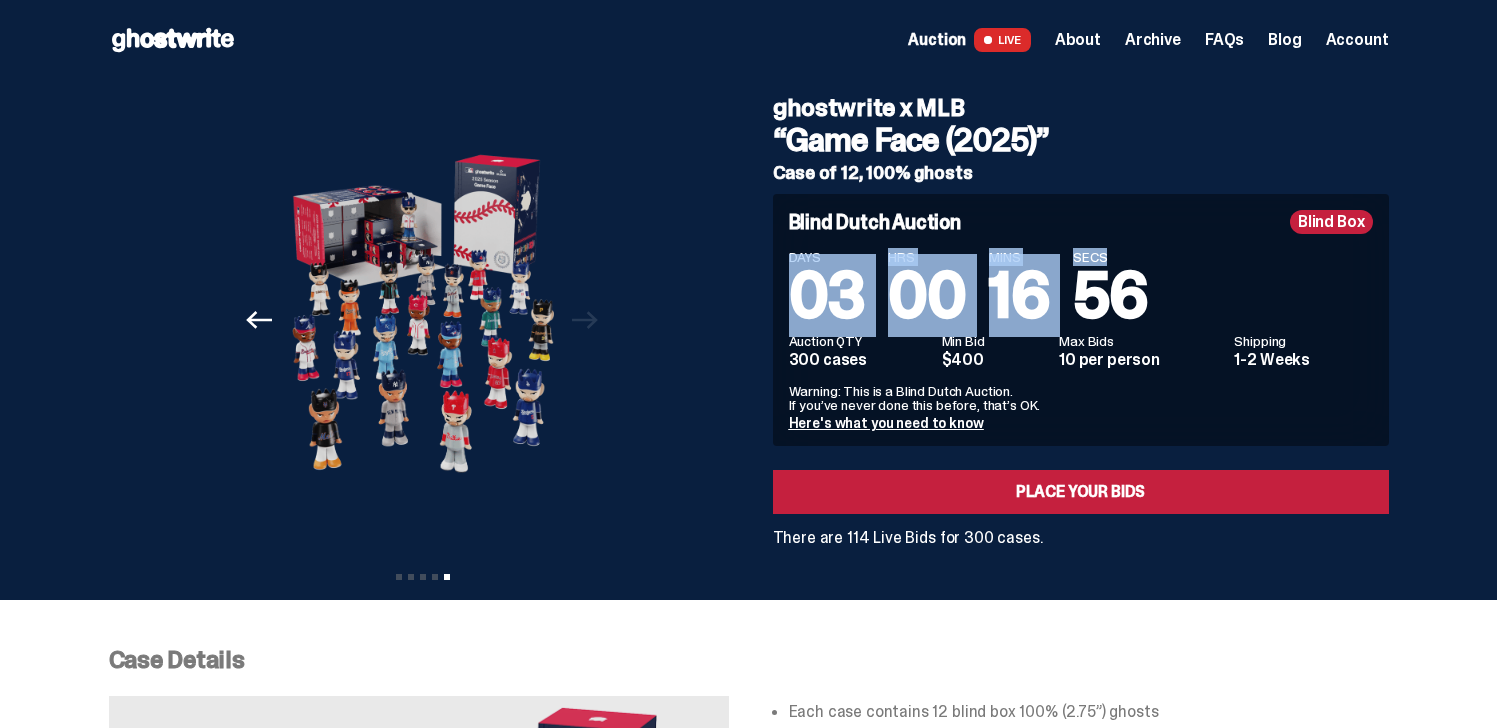 click on "Archive" at bounding box center (1153, 40) 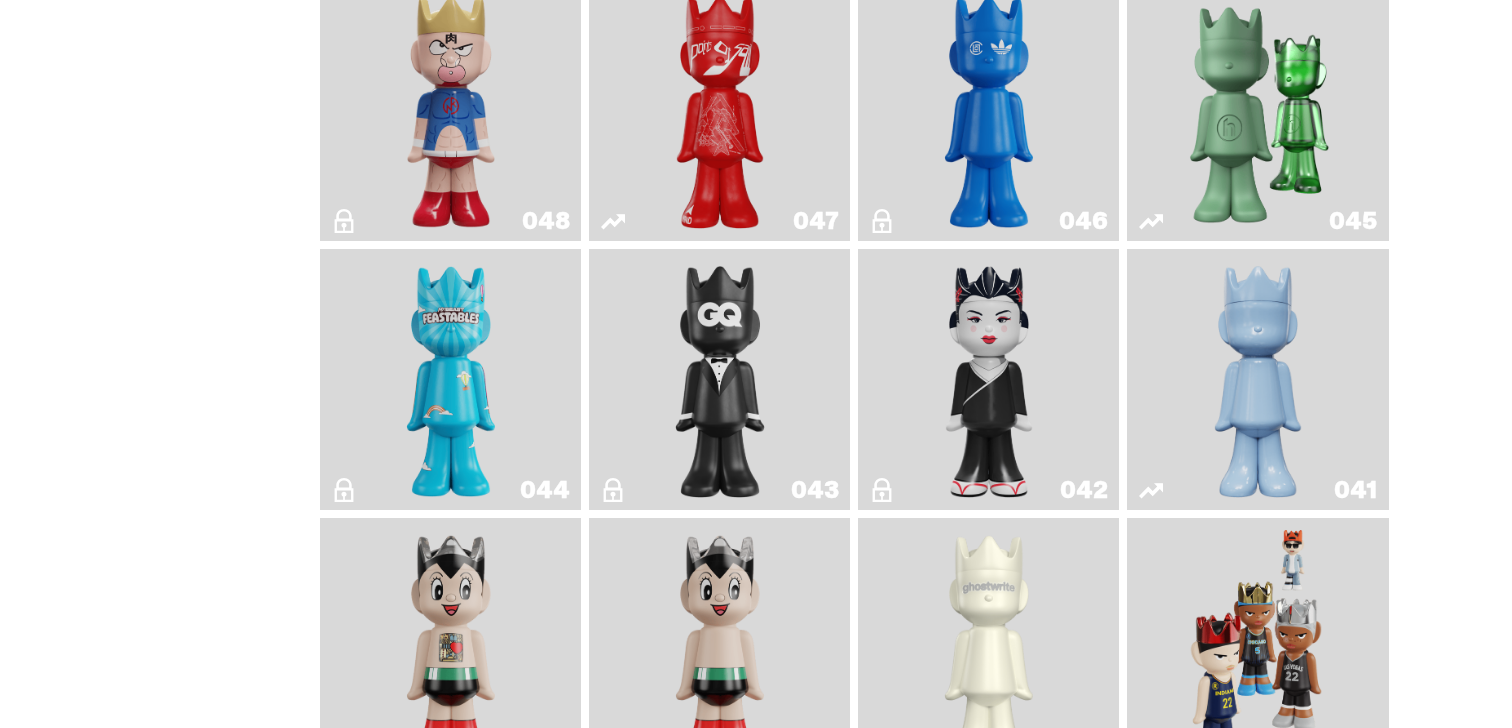 scroll, scrollTop: 771, scrollLeft: 0, axis: vertical 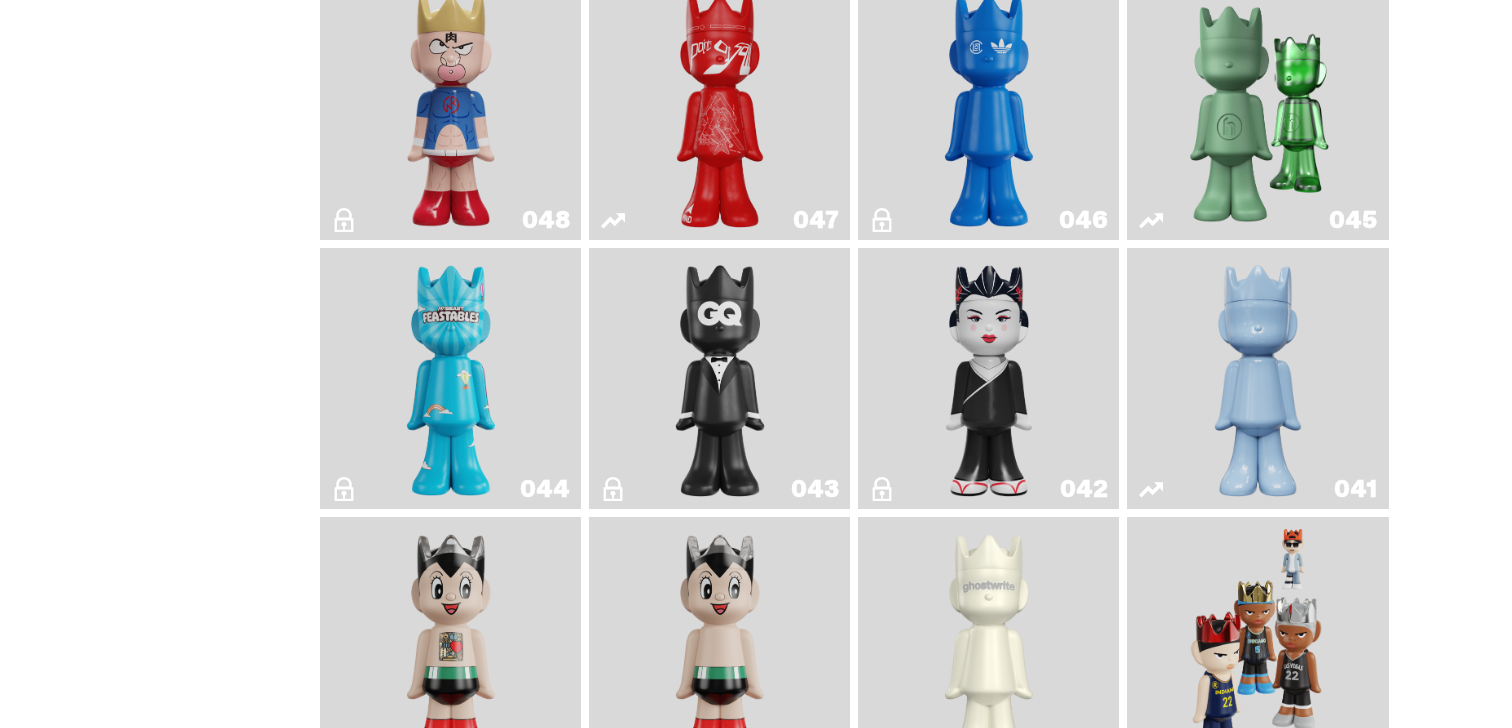 click at bounding box center (1258, 647) 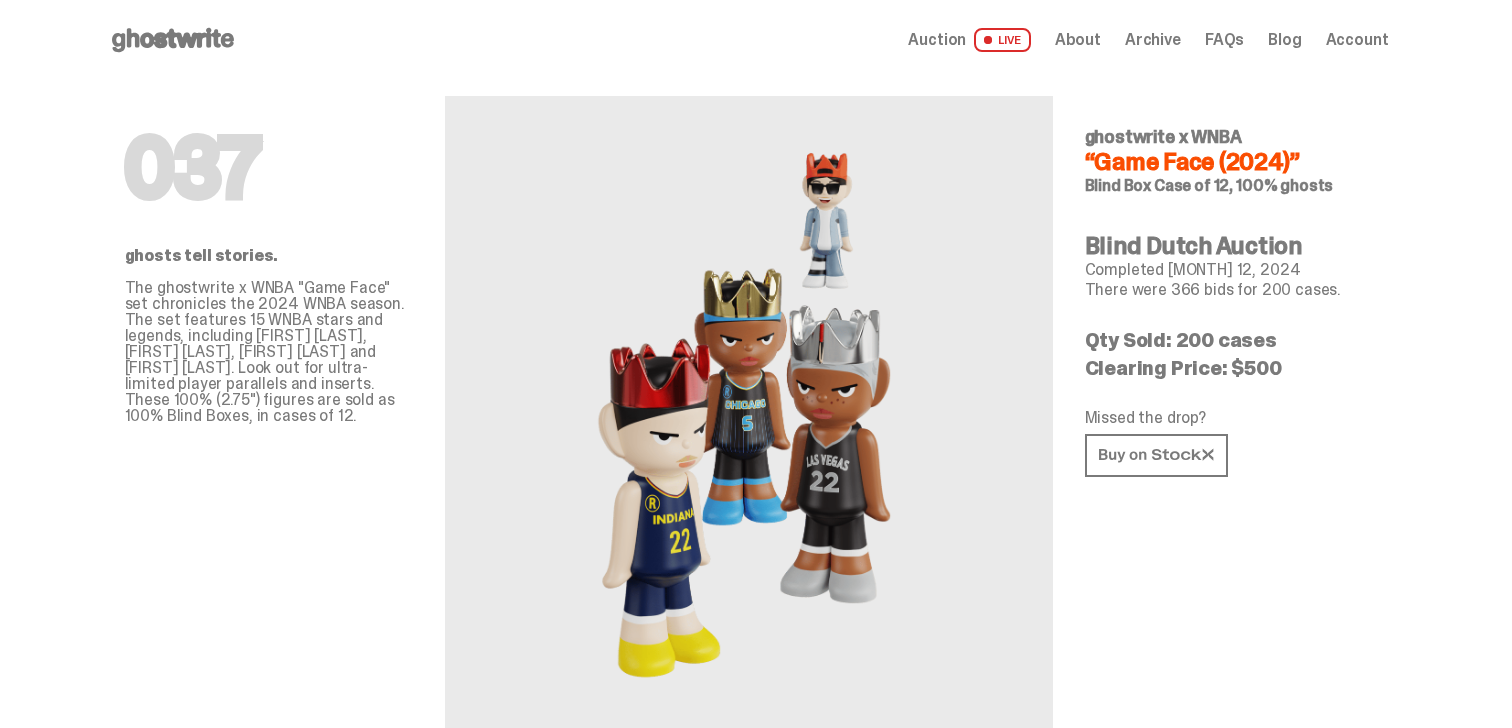 click on "037
ghostwrite x WNBA
“Game Face (2024)”
Blind Box
Case of 12, 100% ghosts
Blind Dutch Auction
Completed Dec 12, 2024
There were 366 bids for 200 cases.
Qty Sold: 200 cases
Clearing Price: $500
Missed the drop?
ghosts tell stories.
The ghostwrite x WNBA "Game Face" set chronicles the 2024 WNBA season. The set features 15 WNBA stars and legends, including [FIRST] [LAST], [FIRST] [LAST], [FIRST] [LAST] and [FIRST] [LAST]. Look out for ultra-limited player parallels and inserts. These 100% (2.75") figures are sold as 100% Blind Boxes, in cases of 12." at bounding box center (1229, 411) 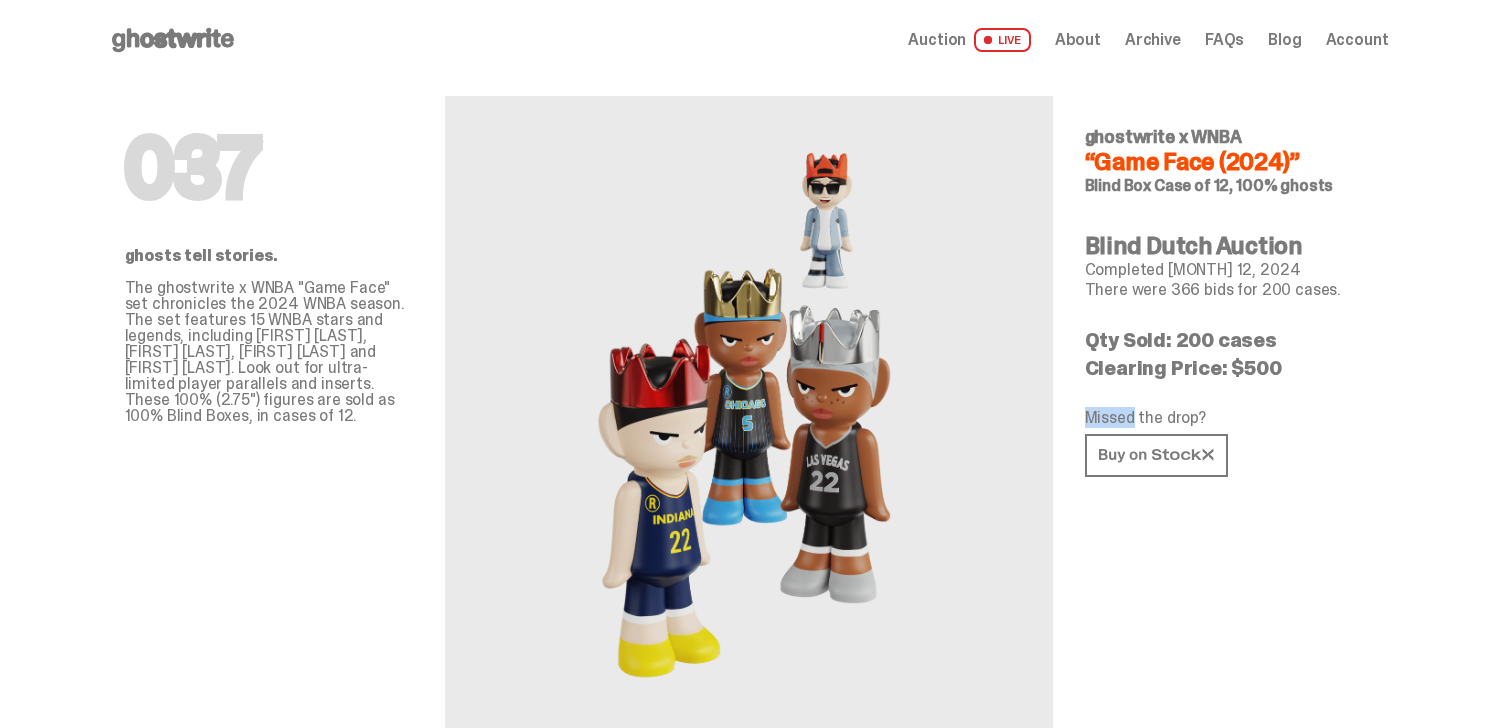 click on "037
ghostwrite x WNBA
“Game Face (2024)”
Blind Box
Case of 12, 100% ghosts
Blind Dutch Auction
Completed Dec 12, 2024
There were 366 bids for 200 cases.
Qty Sold: 200 cases
Clearing Price: $500
Missed the drop?
ghosts tell stories.
The ghostwrite x WNBA "Game Face" set chronicles the 2024 WNBA season. The set features 15 WNBA stars and legends, including [FIRST] [LAST], [FIRST] [LAST], [FIRST] [LAST] and [FIRST] [LAST]. Look out for ultra-limited player parallels and inserts. These 100% (2.75") figures are sold as 100% Blind Boxes, in cases of 12." at bounding box center (1229, 411) 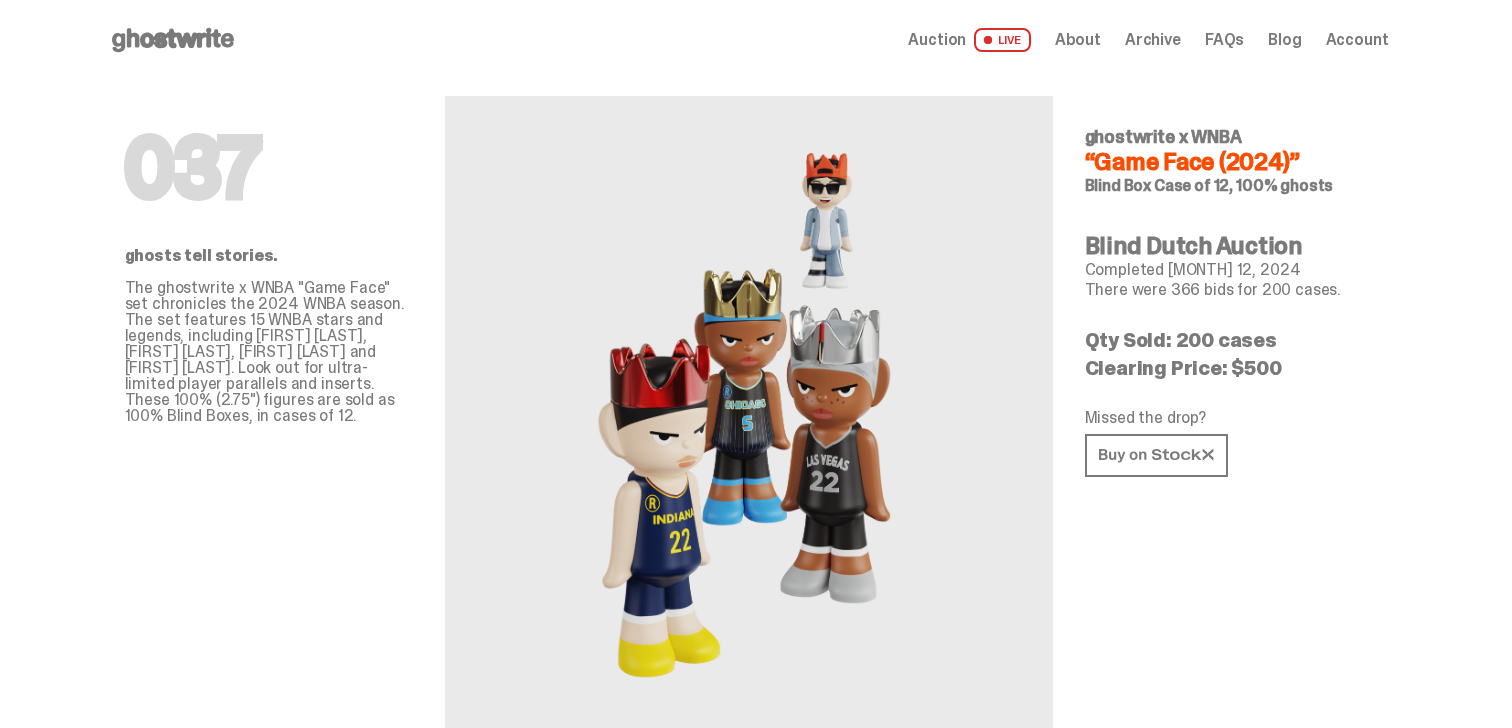 click on "Clearing Price: $500" at bounding box center (1229, 368) 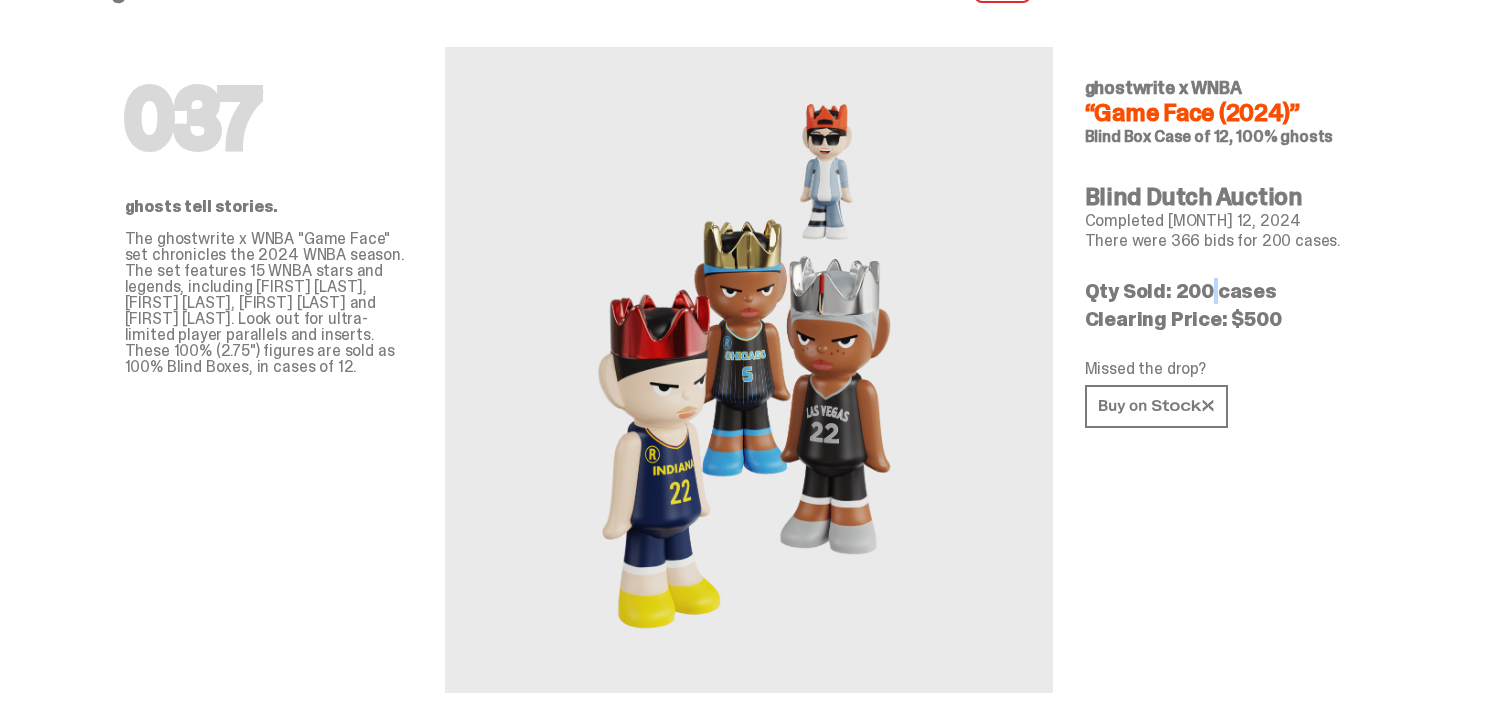 scroll, scrollTop: 0, scrollLeft: 0, axis: both 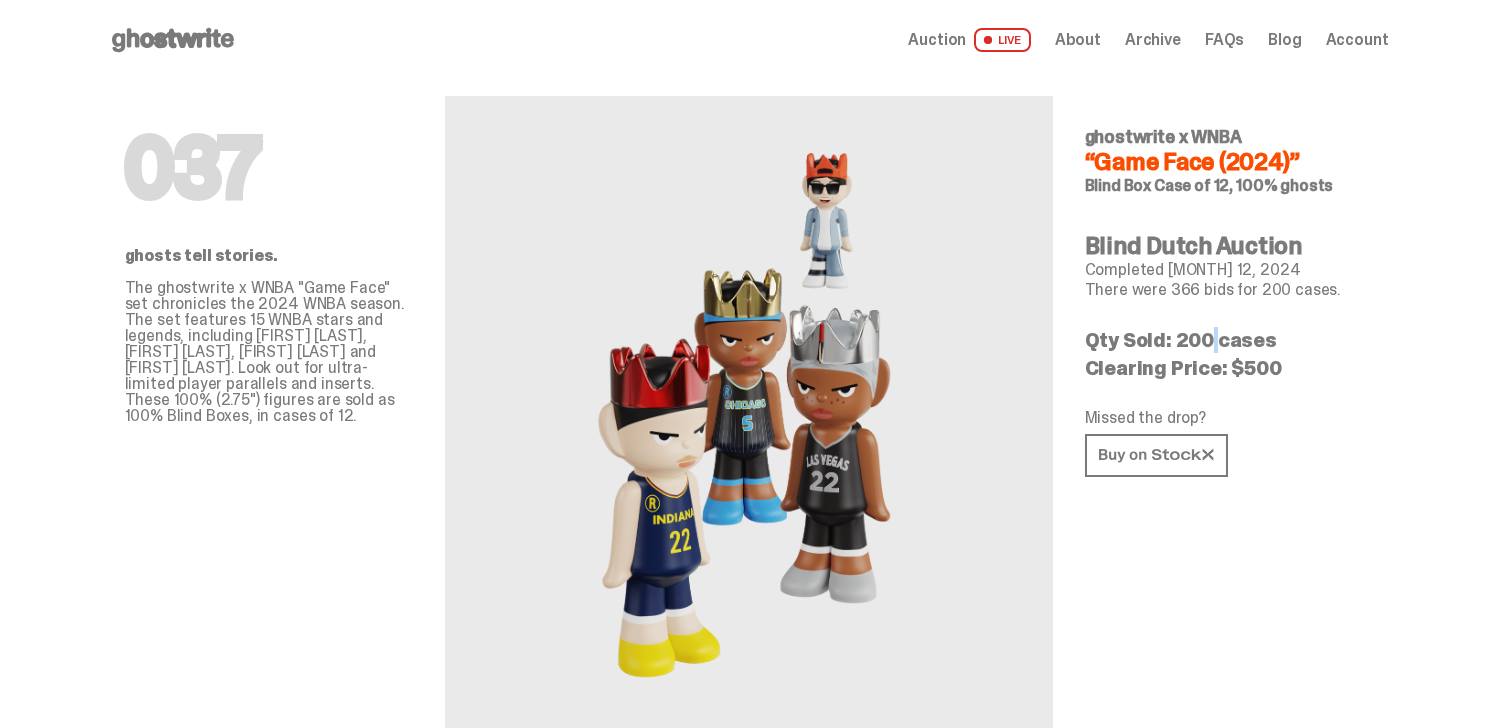 click on "Auction" at bounding box center (937, 40) 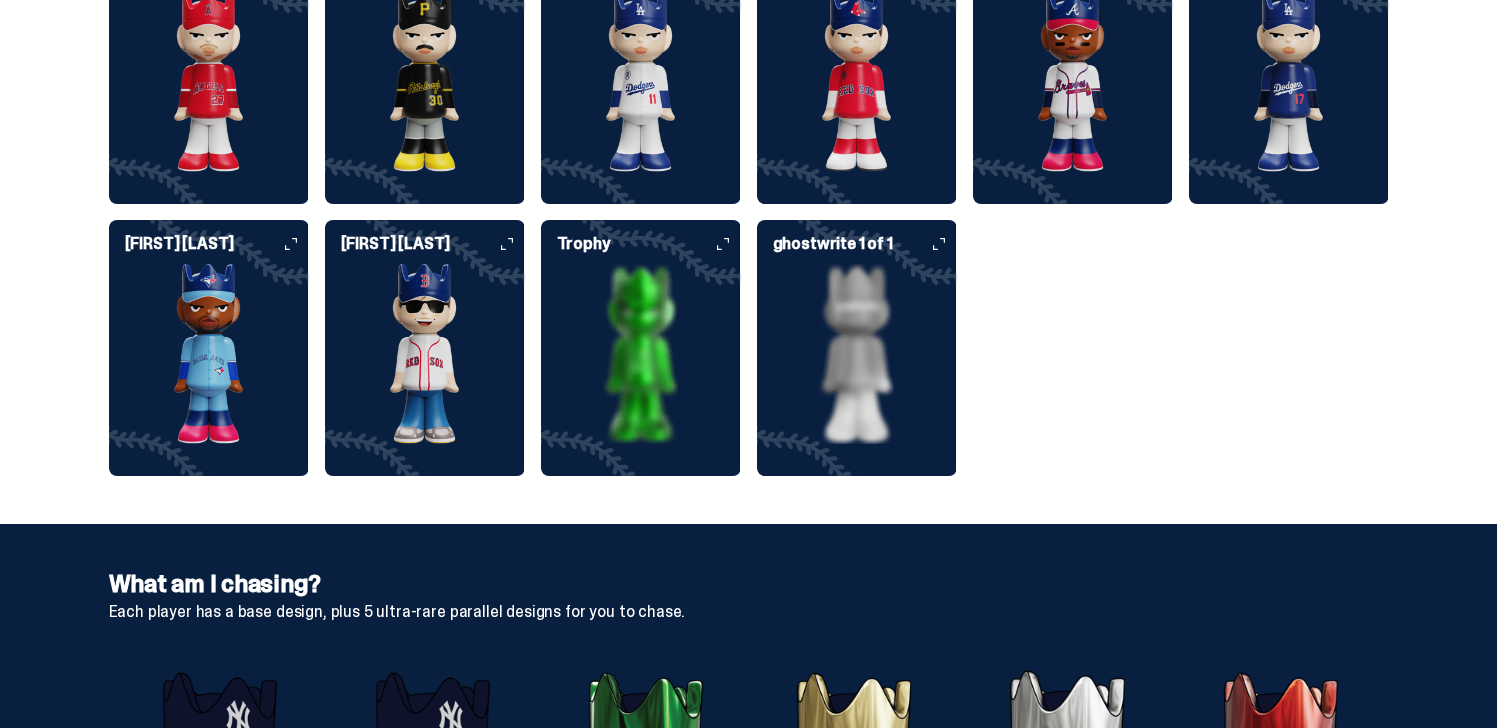 scroll, scrollTop: 2441, scrollLeft: 0, axis: vertical 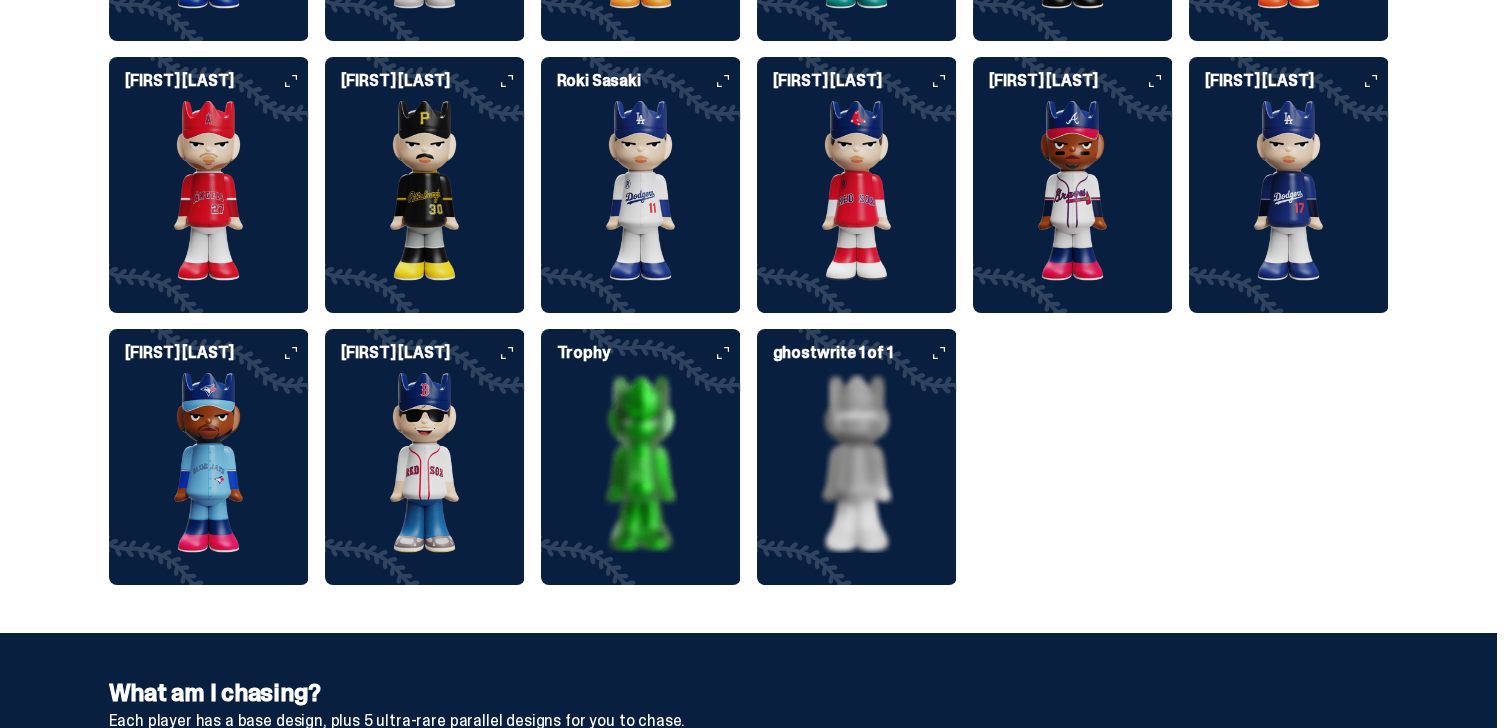 click on "[FIRST] [LAST]" at bounding box center (425, 449) 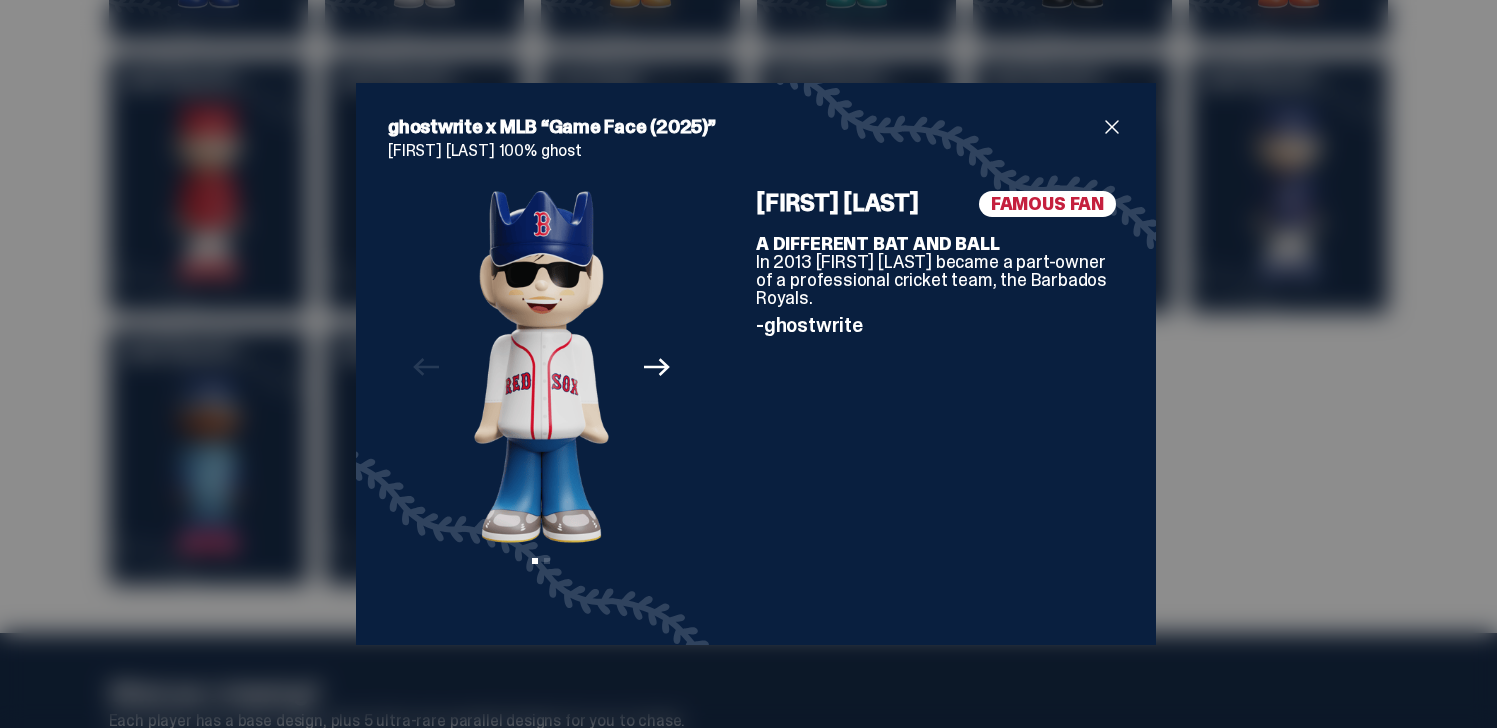 click 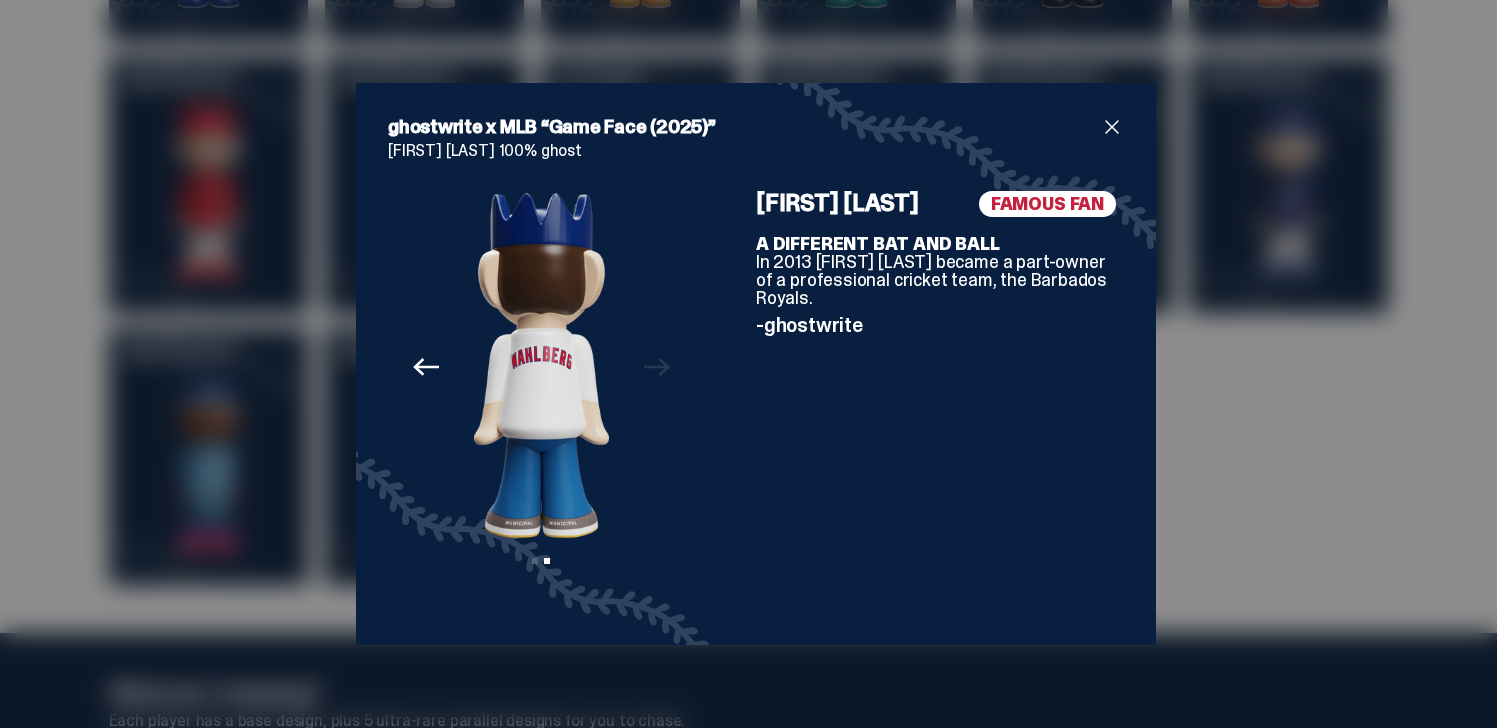 click on "Previous" 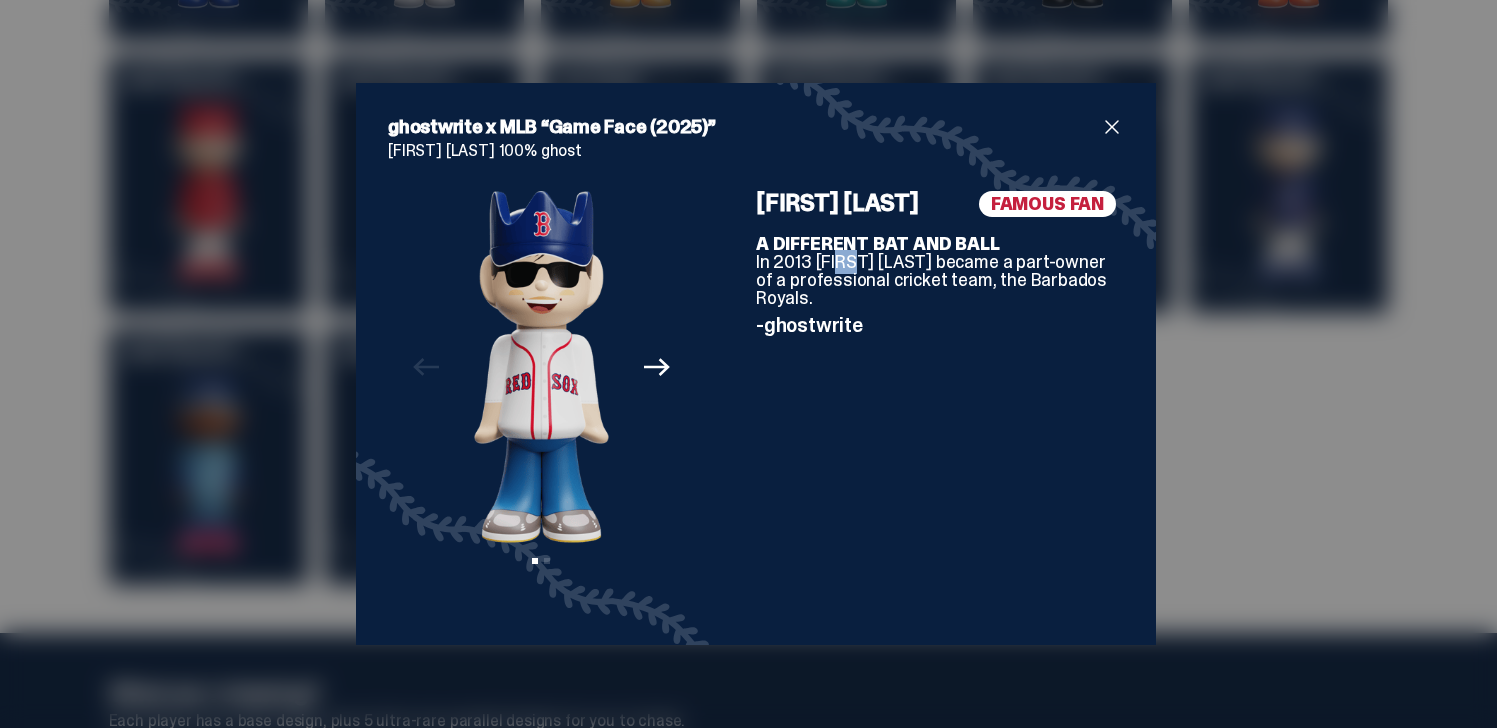 drag, startPoint x: 840, startPoint y: 260, endPoint x: 880, endPoint y: 260, distance: 40 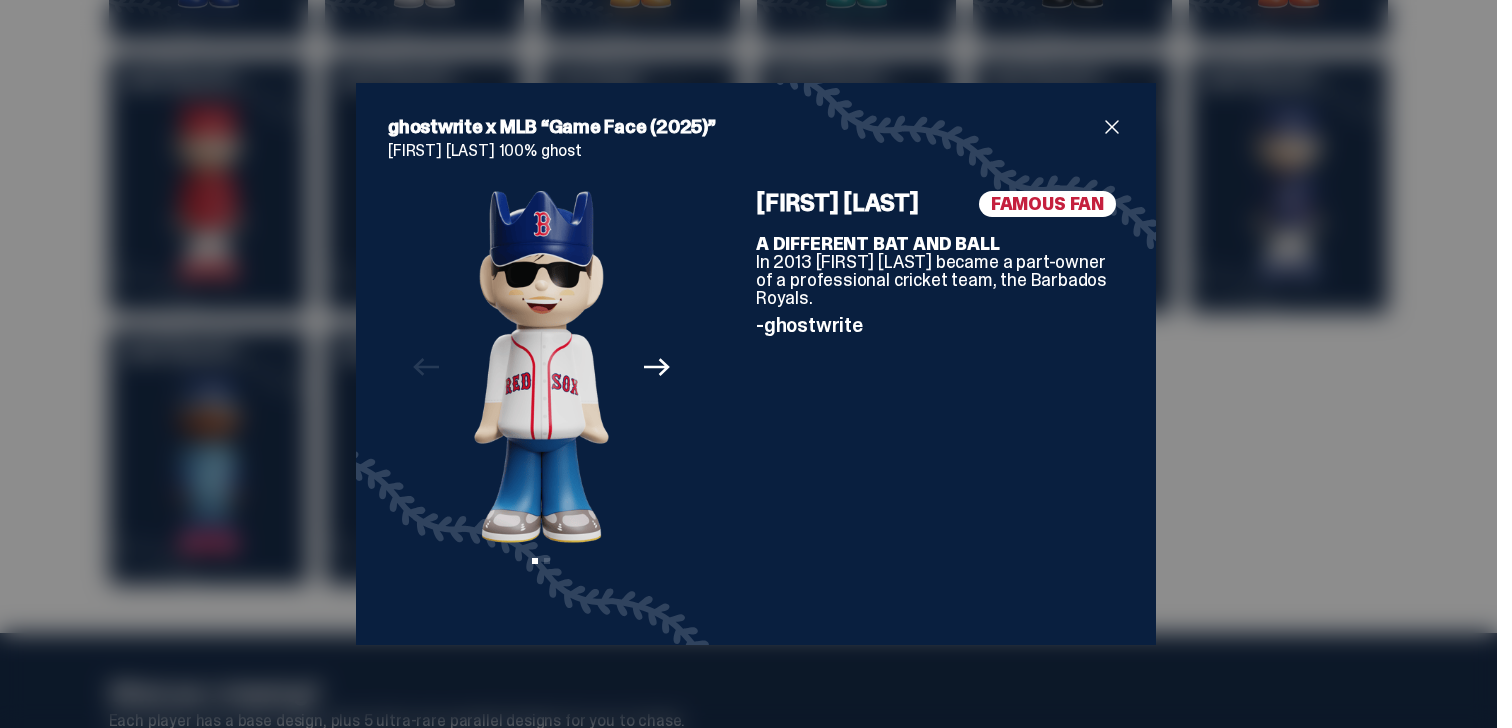 click on "A 4x New York Times best-selling author, we tapped [FIRST] [LAST] to tell the story of each player in the set." at bounding box center (940, 271) 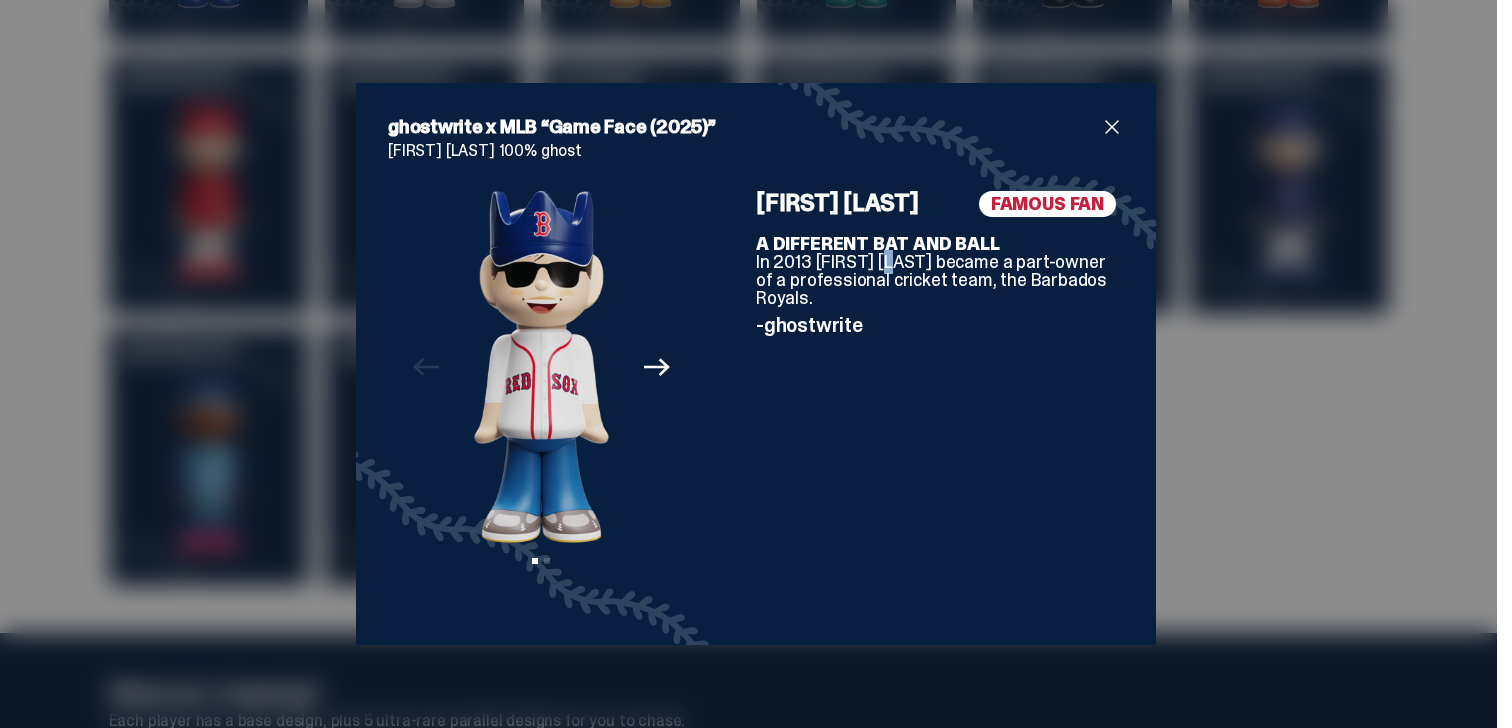 click on "A 4x New York Times best-selling author, we tapped [FIRST] [LAST] to tell the story of each player in the set." at bounding box center (940, 271) 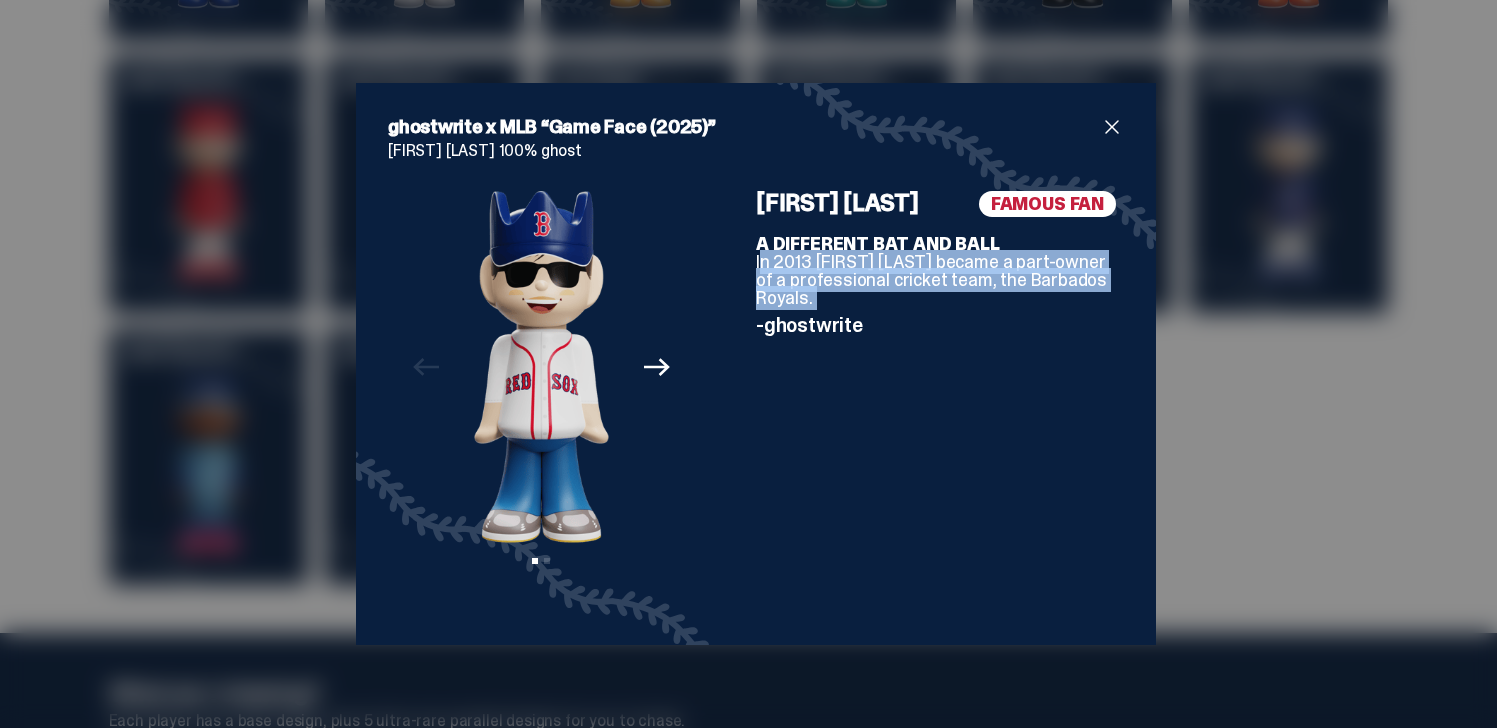 click on "A 4x New York Times best-selling author, we tapped [FIRST] [LAST] to tell the story of each player in the set." at bounding box center [940, 271] 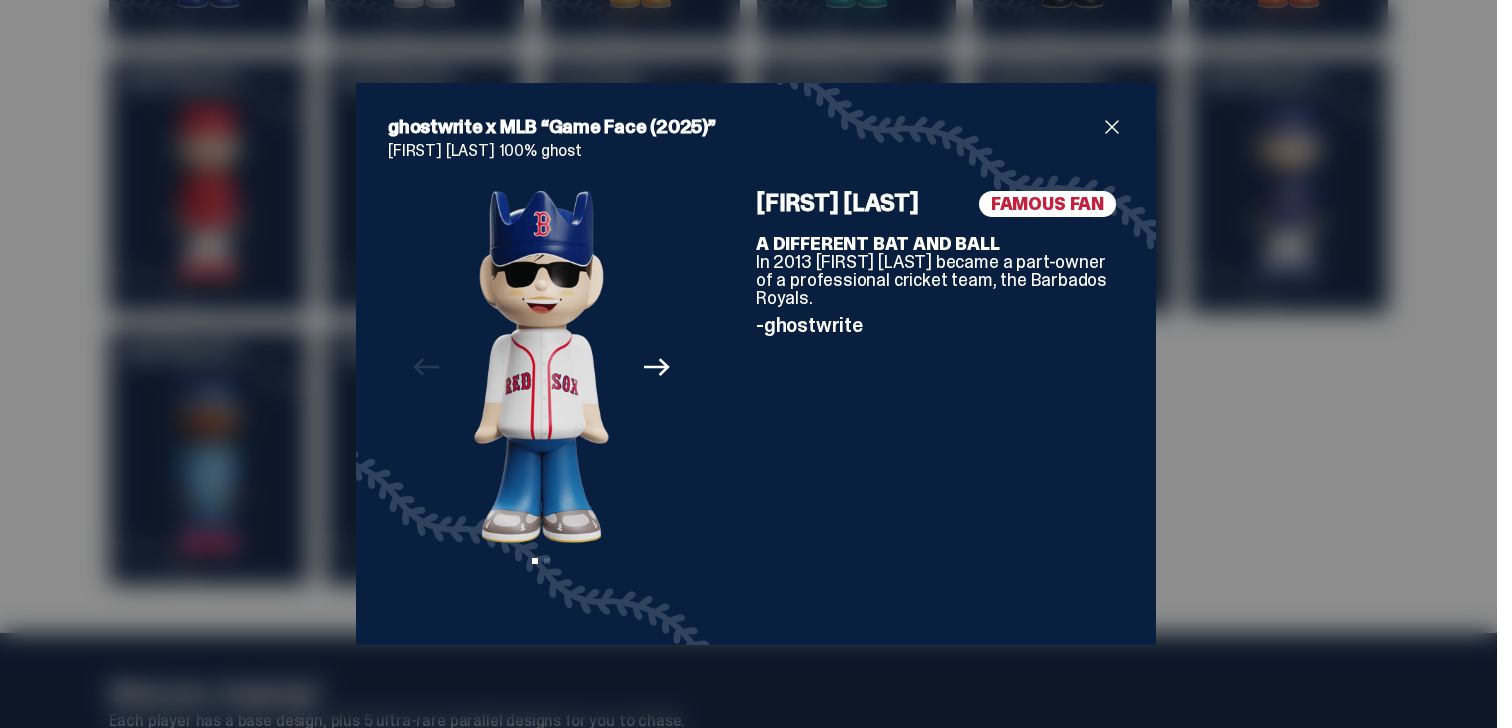 click on "A 4x New York Times best-selling author, we tapped [FIRST] [LAST] to tell the story of each player in the set." at bounding box center [940, 271] 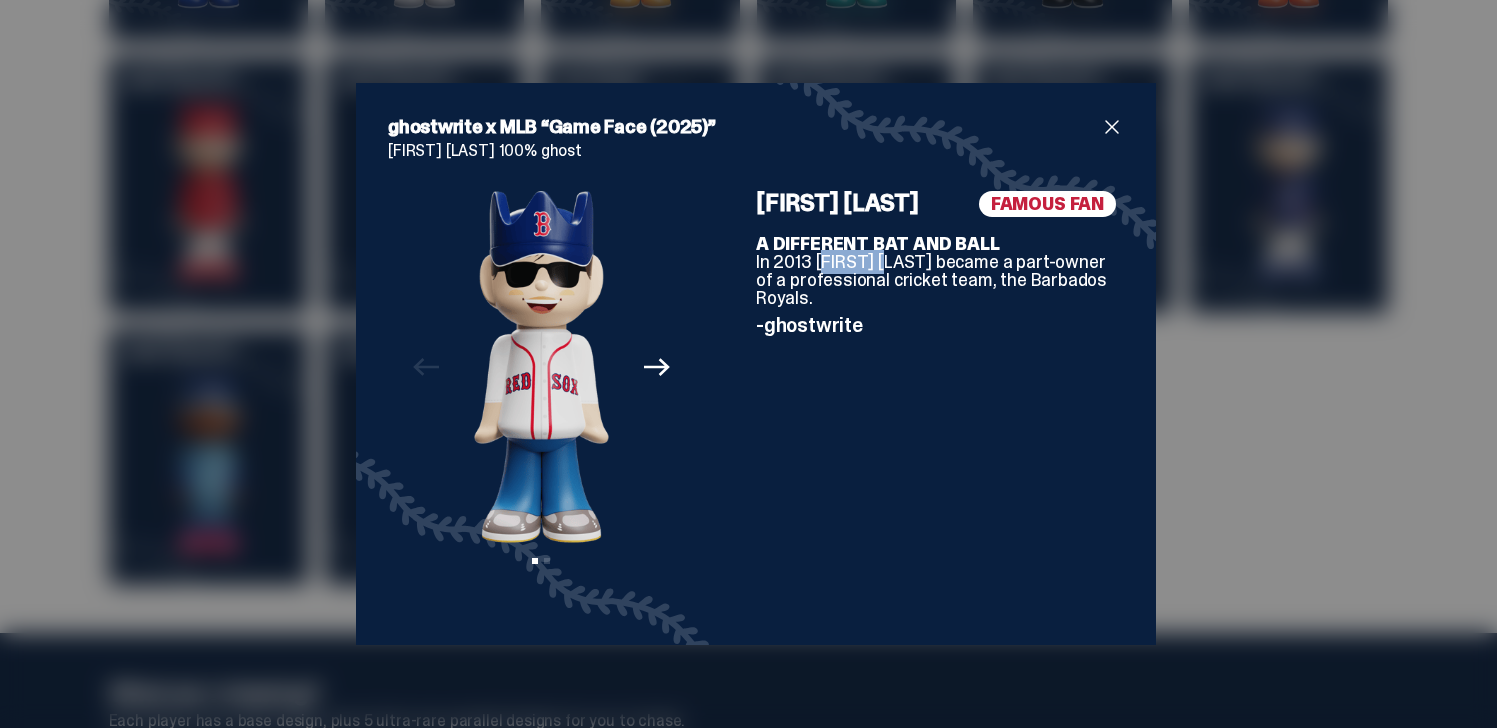 click on "A 4x New York Times best-selling author, we tapped [FIRST] [LAST] to tell the story of each player in the set." at bounding box center [940, 271] 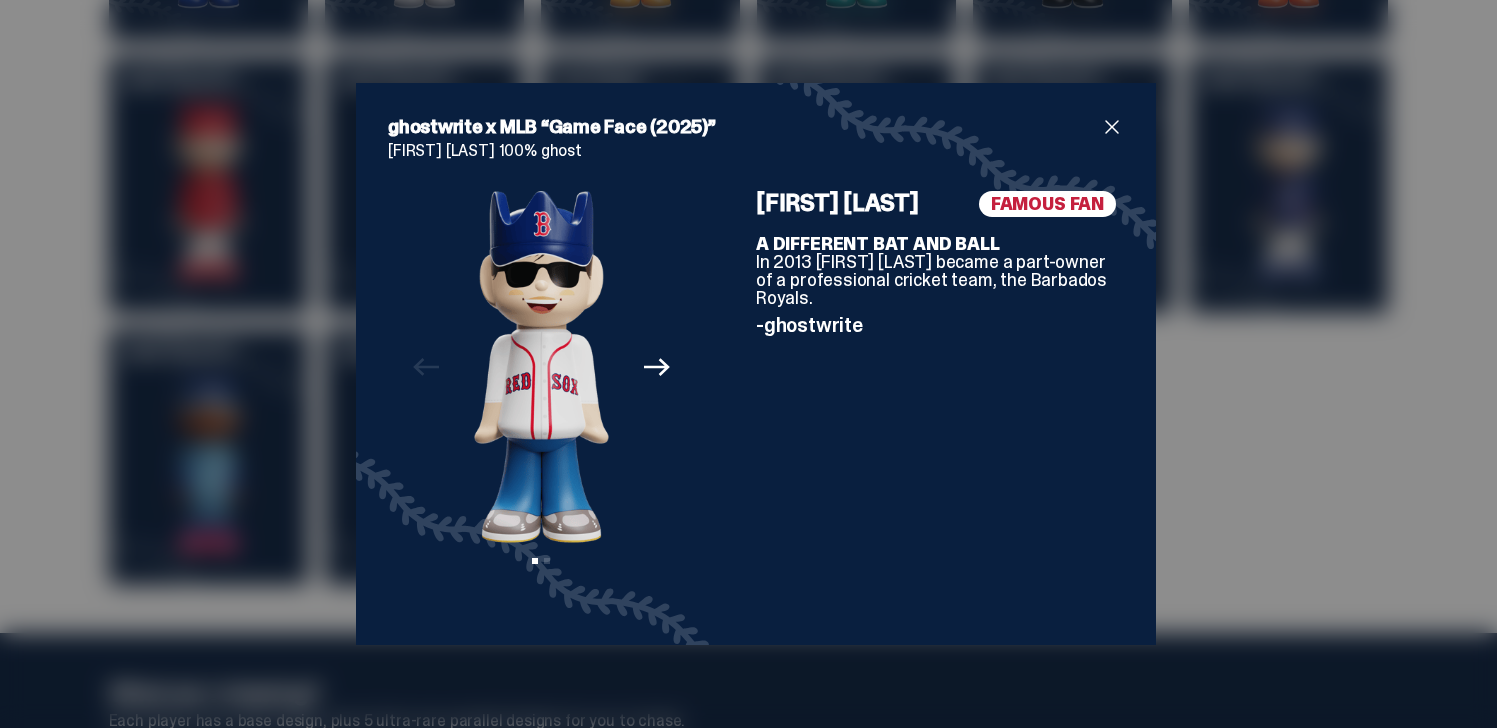 click on "ghostwrite x MLB “Game Face (2025)”
[FIRST] [LAST] 100% ghost
Previous Next View slide 1 View slide 2
FAMOUS FAN
[FIRST] [LAST]
A DIFFERENT BAT AND BALL
In 2013 [FIRST] [LAST] became a part-owner of a professional cricket team, the Barbados Royals.
-ghostwrite" at bounding box center [756, 364] 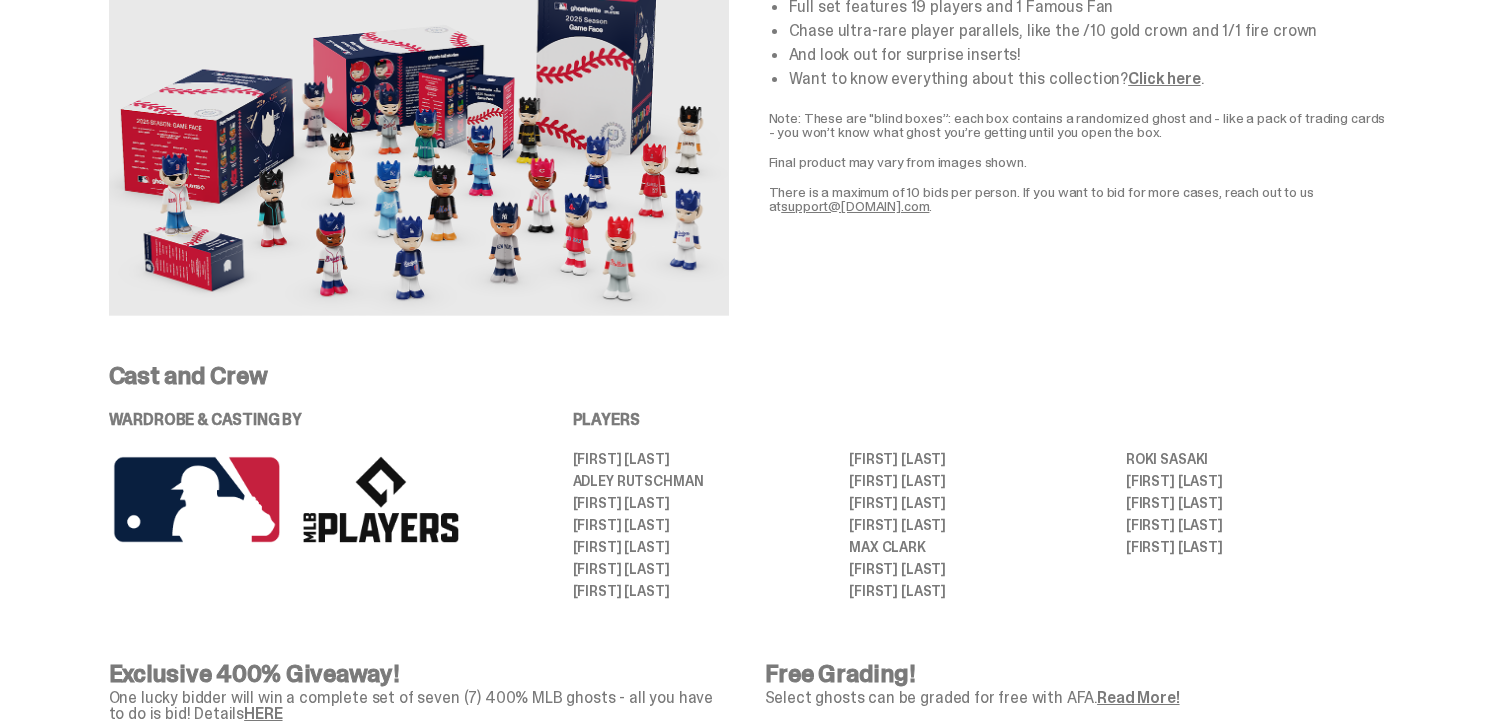 scroll, scrollTop: 0, scrollLeft: 0, axis: both 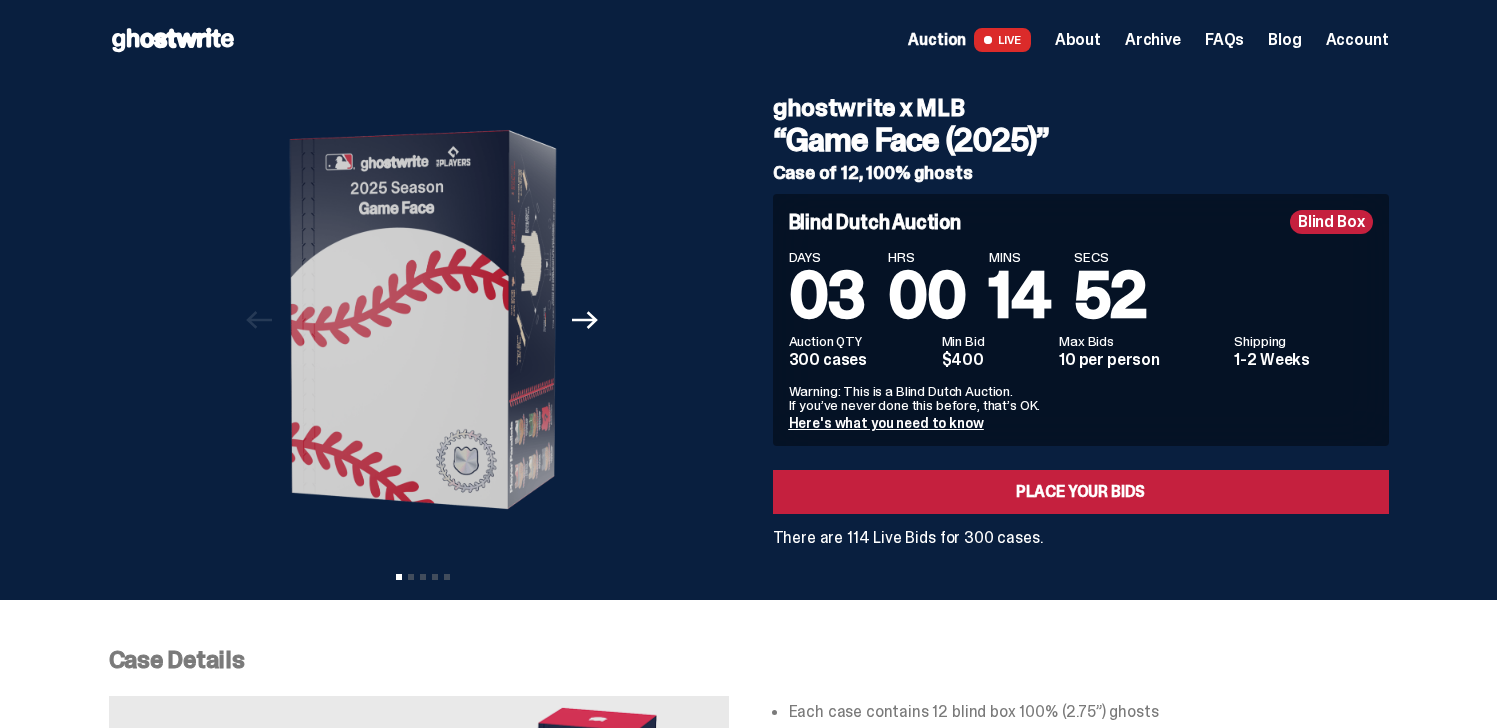 click 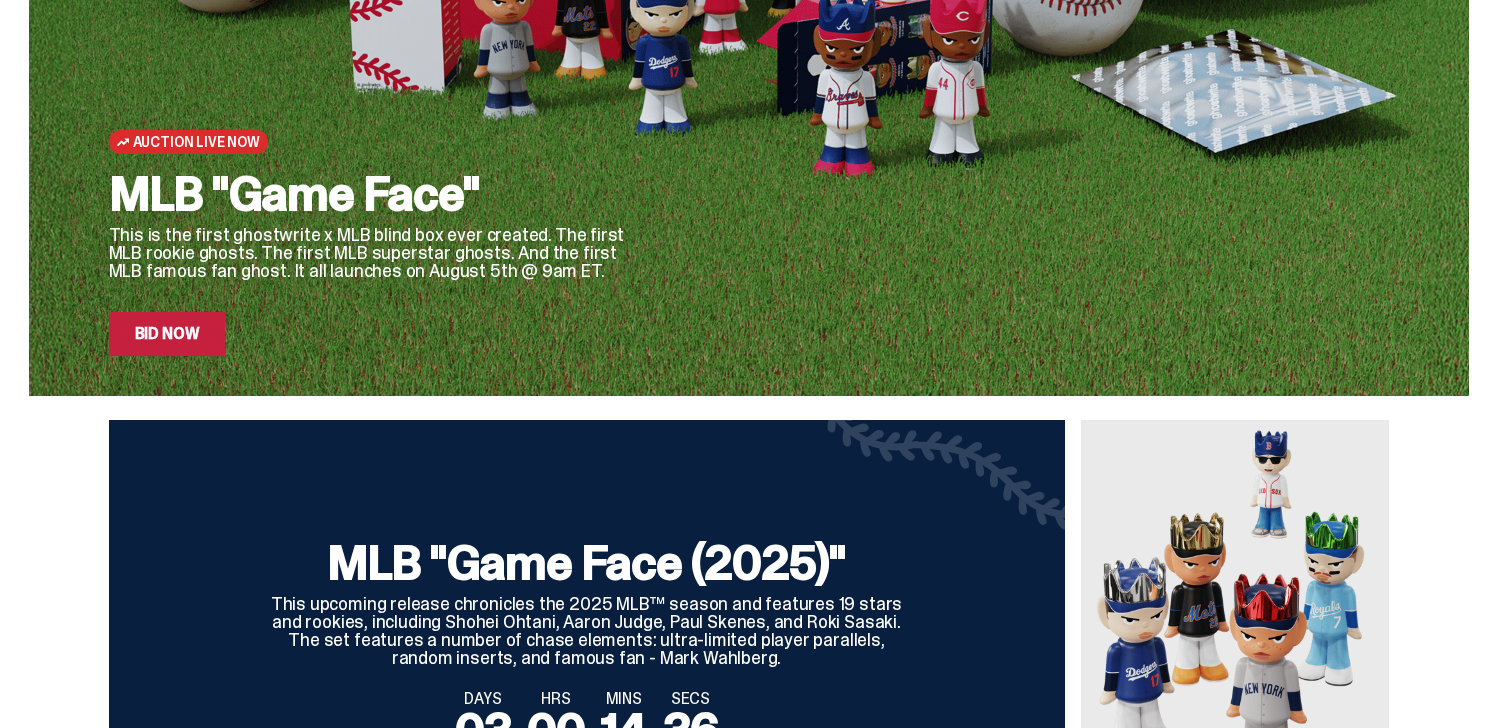 scroll, scrollTop: 0, scrollLeft: 0, axis: both 